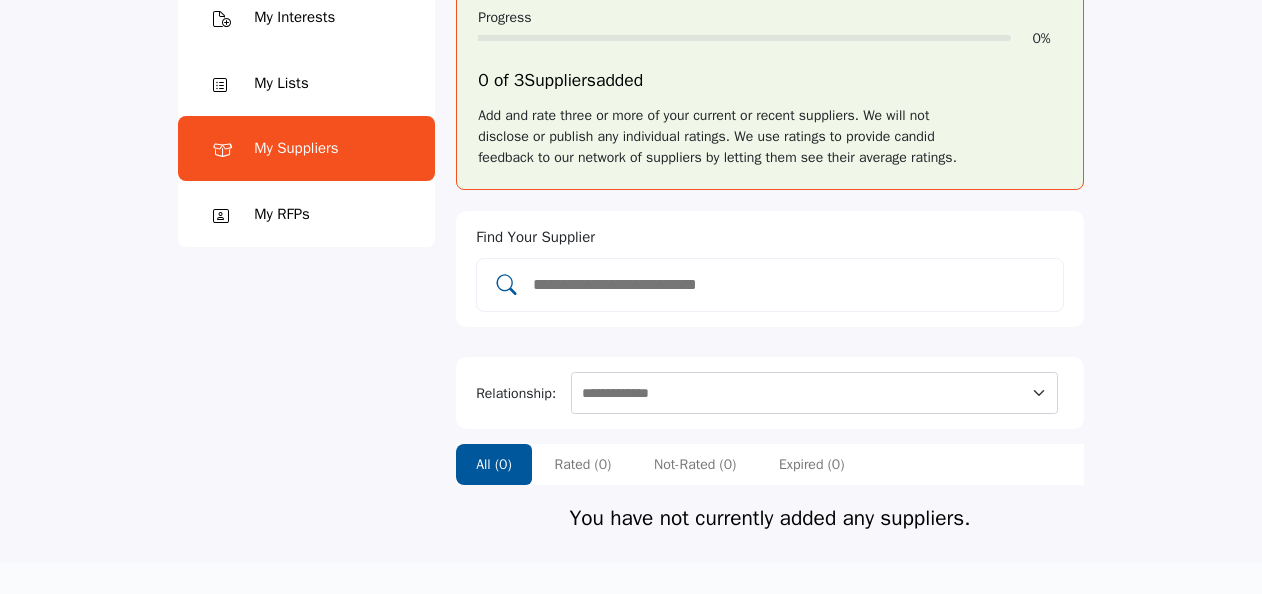 scroll, scrollTop: 300, scrollLeft: 0, axis: vertical 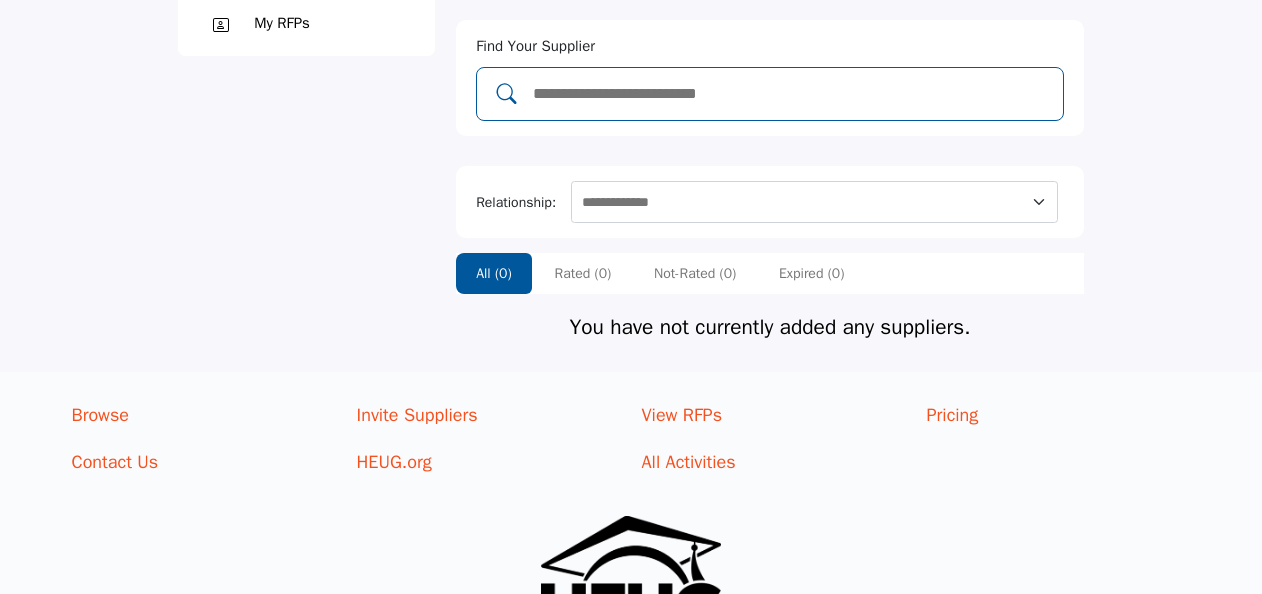 click at bounding box center (790, 94) 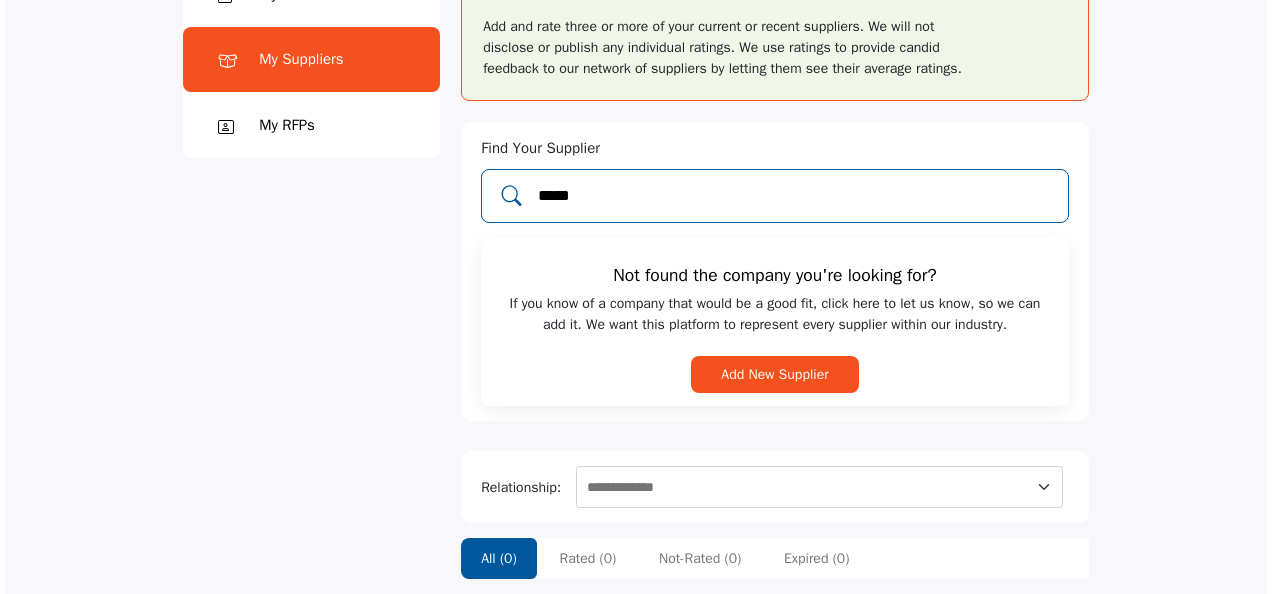 scroll, scrollTop: 200, scrollLeft: 0, axis: vertical 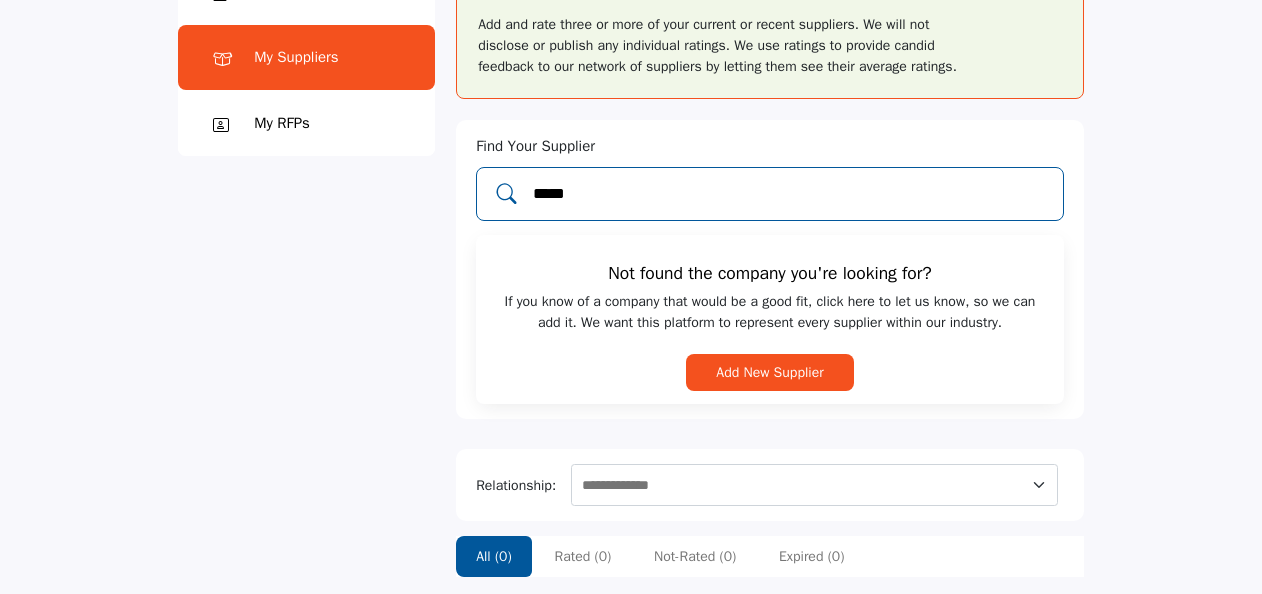 drag, startPoint x: 664, startPoint y: 200, endPoint x: 437, endPoint y: 192, distance: 227.14093 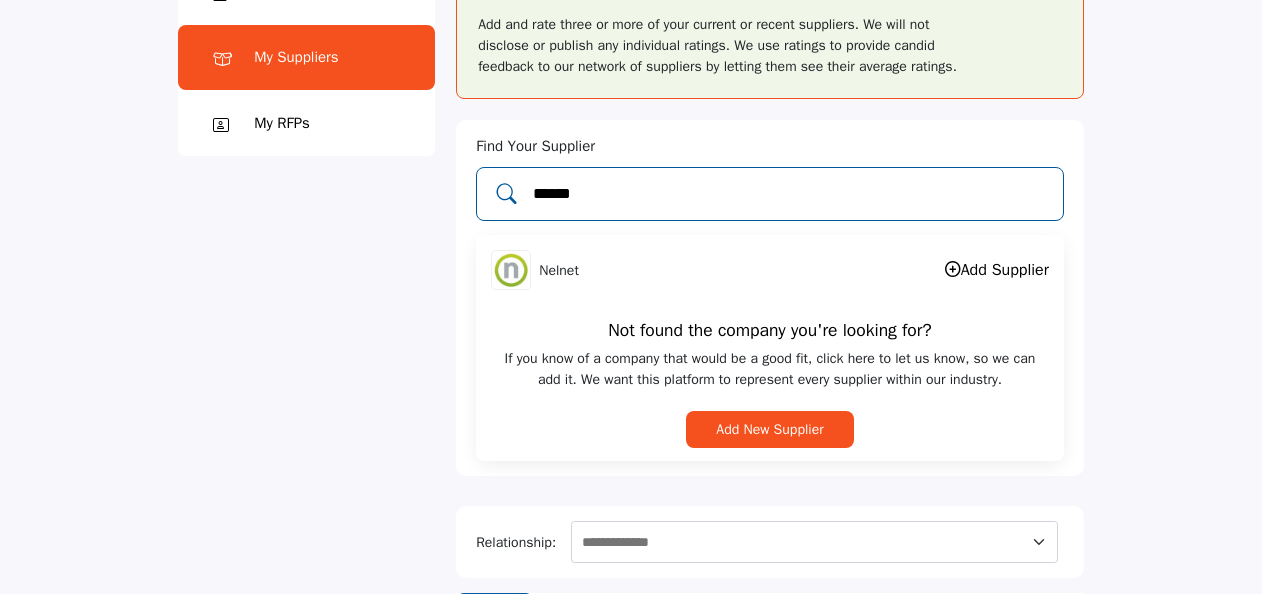 type on "******" 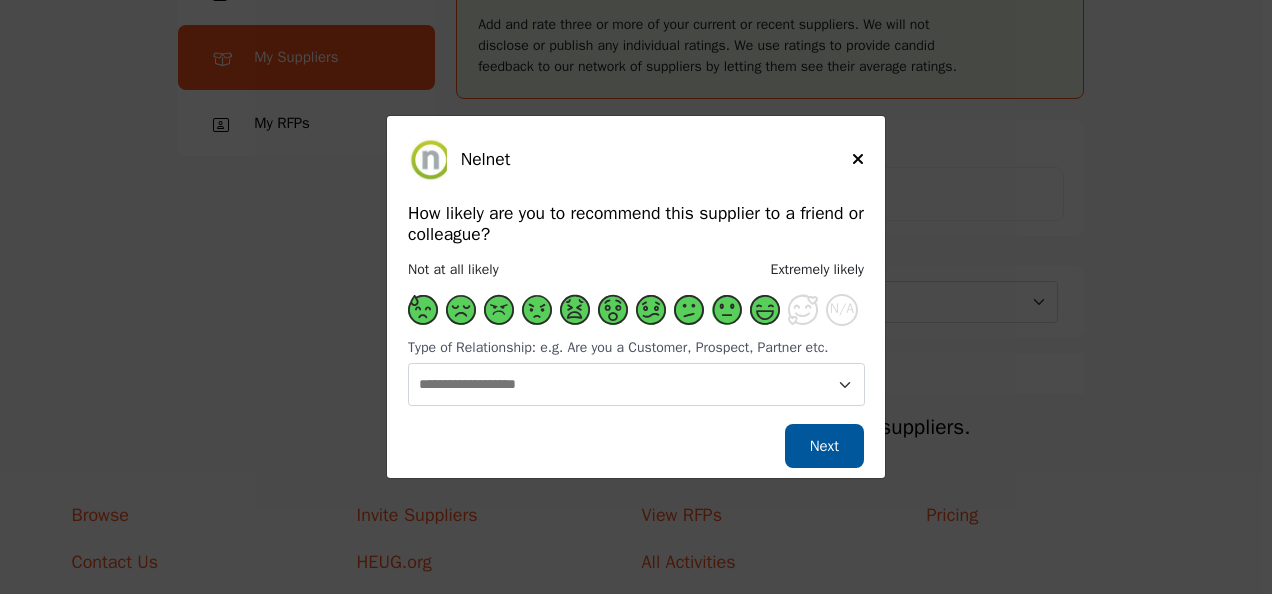 click at bounding box center [765, 310] 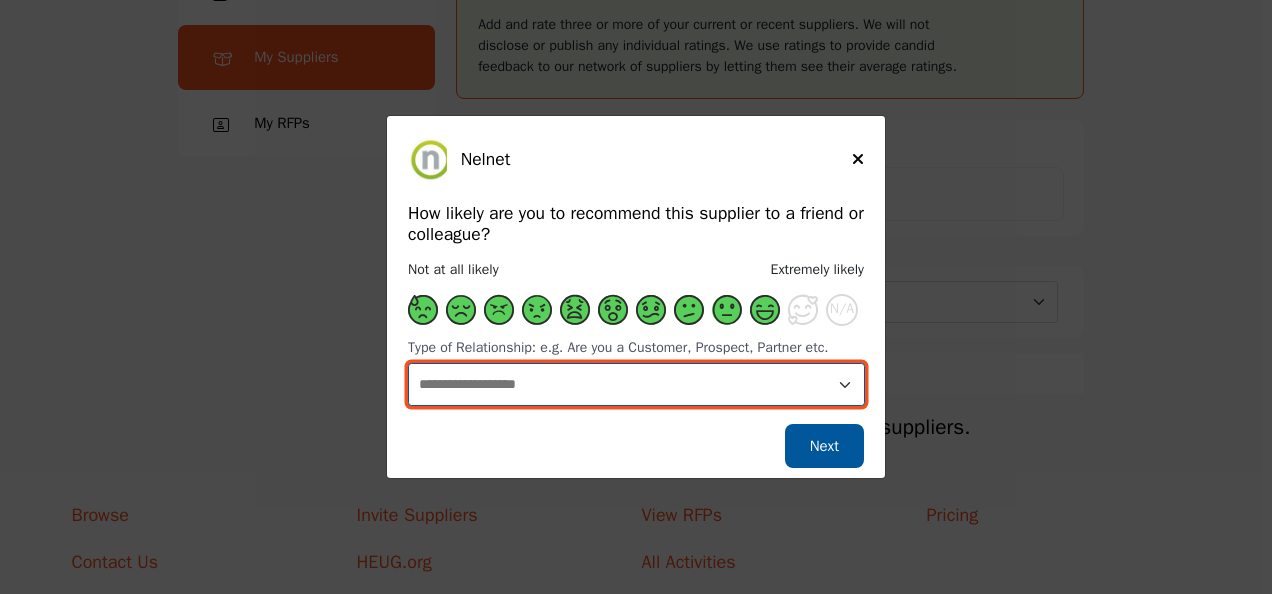 click on "**********" at bounding box center [636, 384] 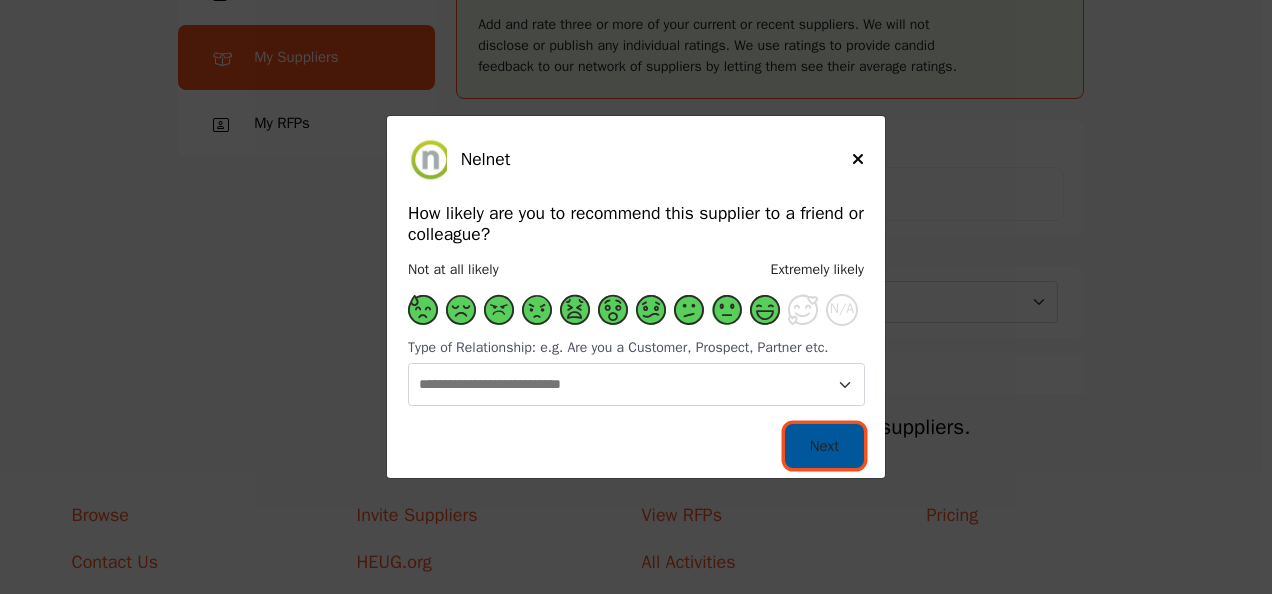 click on "Next" at bounding box center [824, 446] 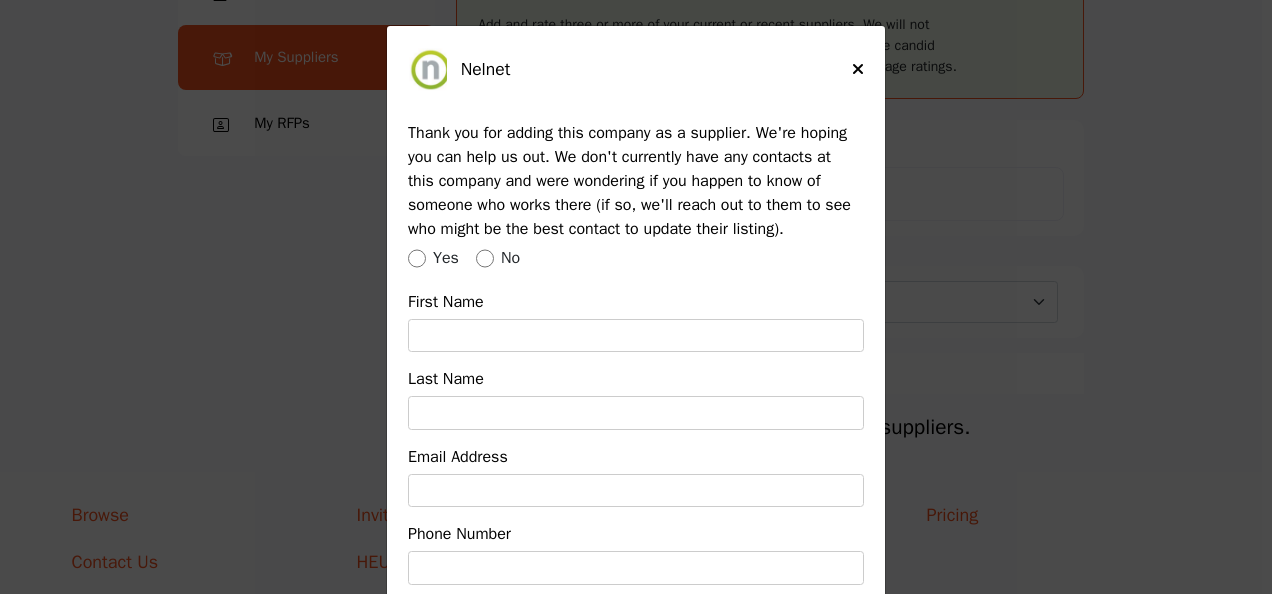 click on "Yes
No" at bounding box center [636, 260] 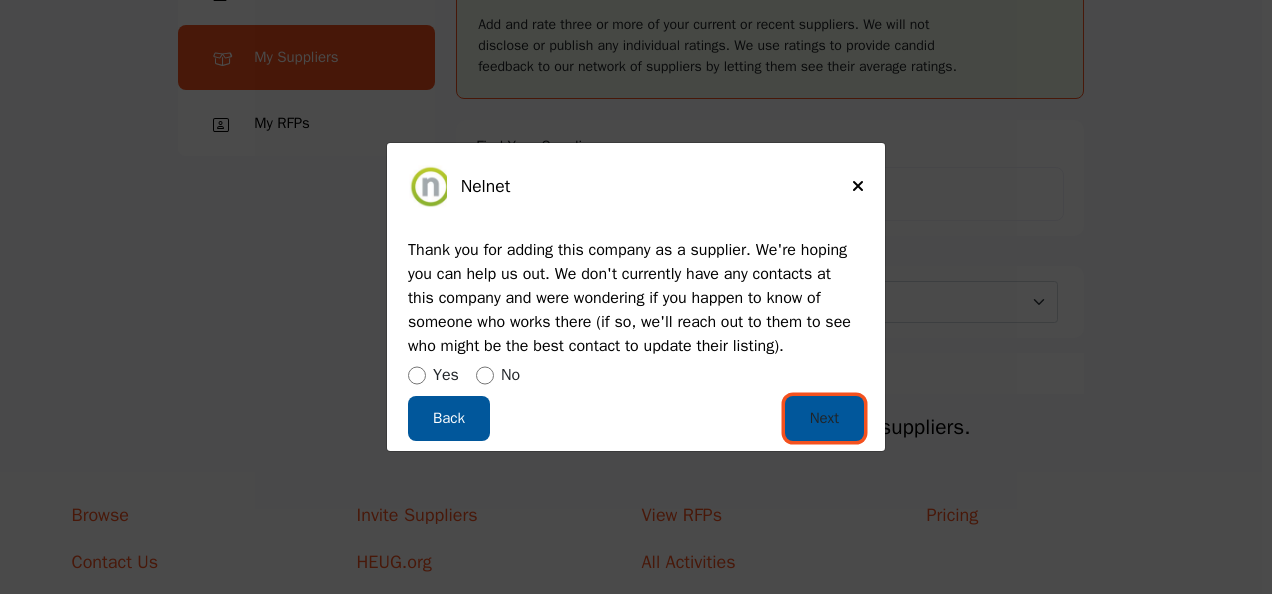 click on "Next" at bounding box center (824, 418) 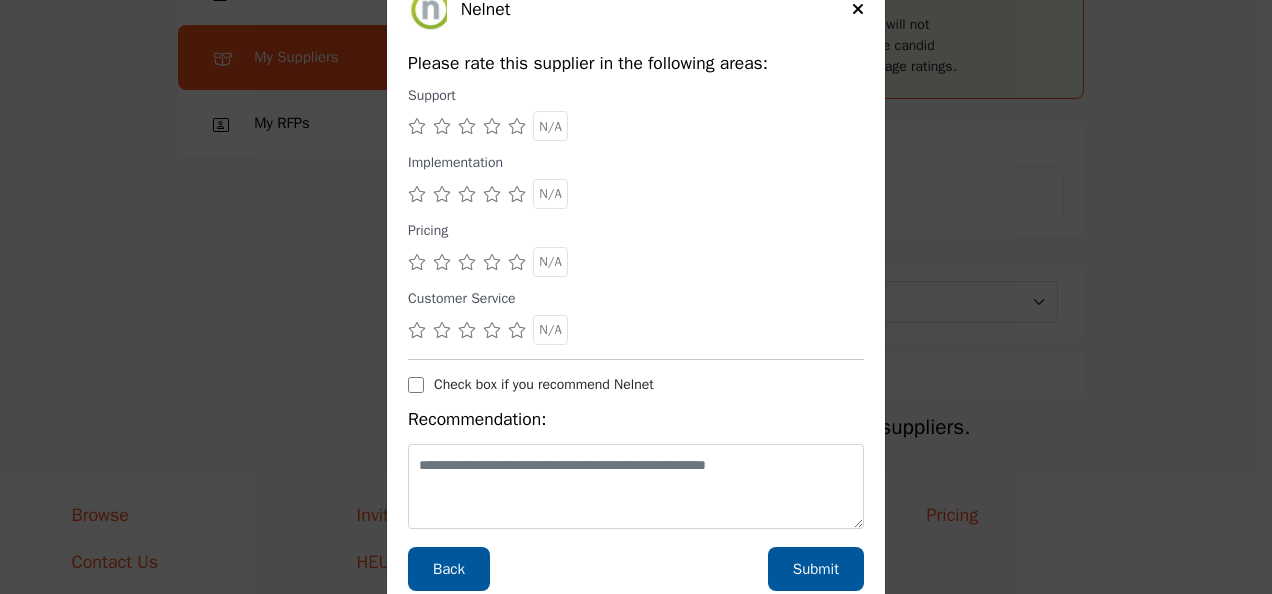 scroll, scrollTop: 90, scrollLeft: 0, axis: vertical 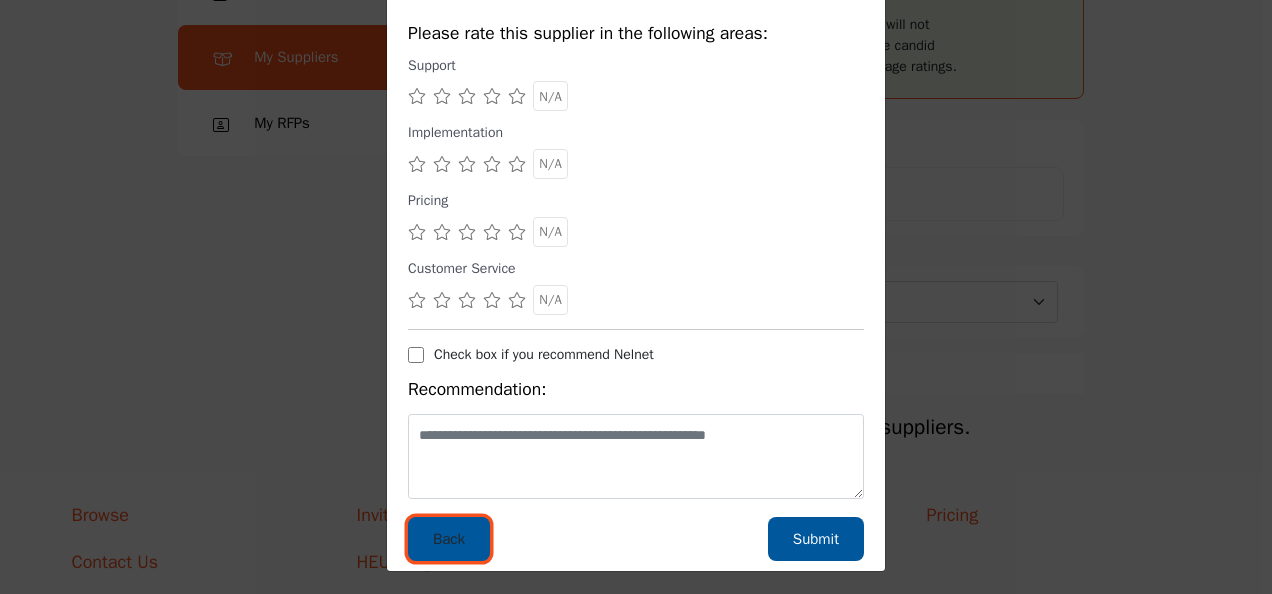 click on "Back" at bounding box center (449, 539) 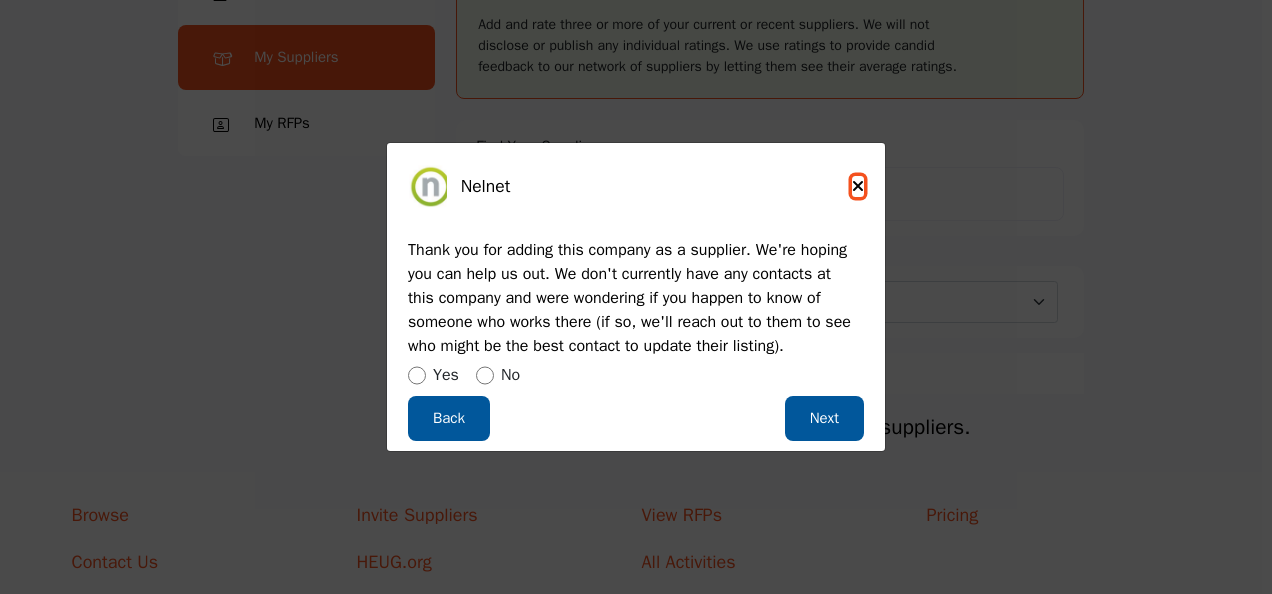 click at bounding box center [858, 186] 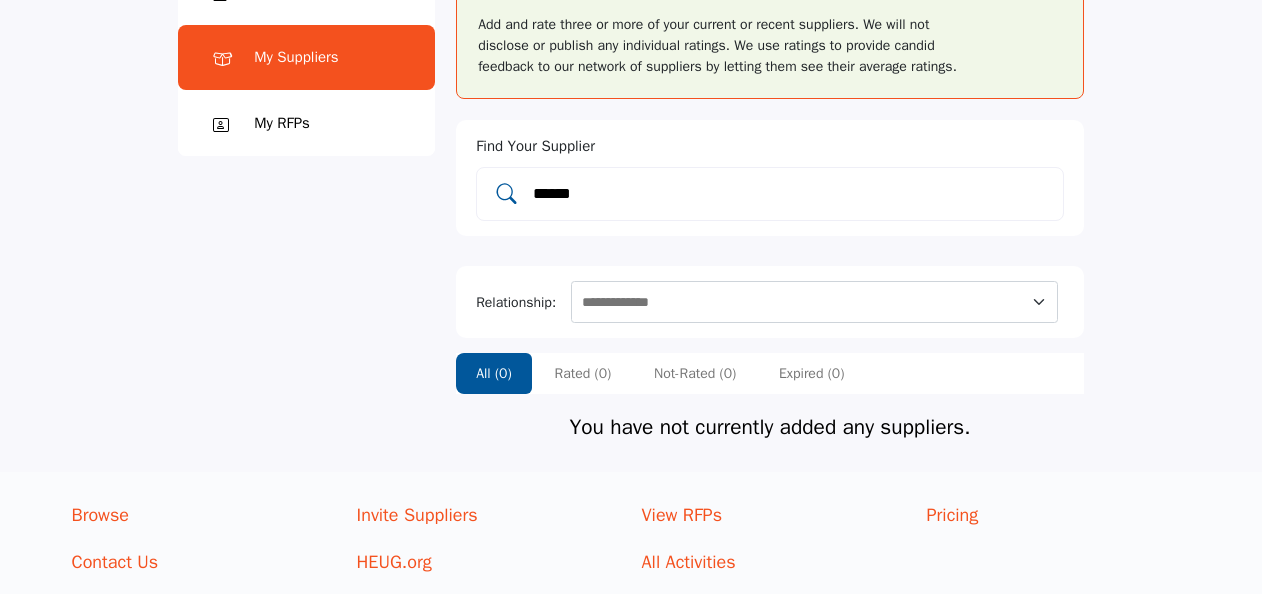 click on "******" at bounding box center (770, 194) 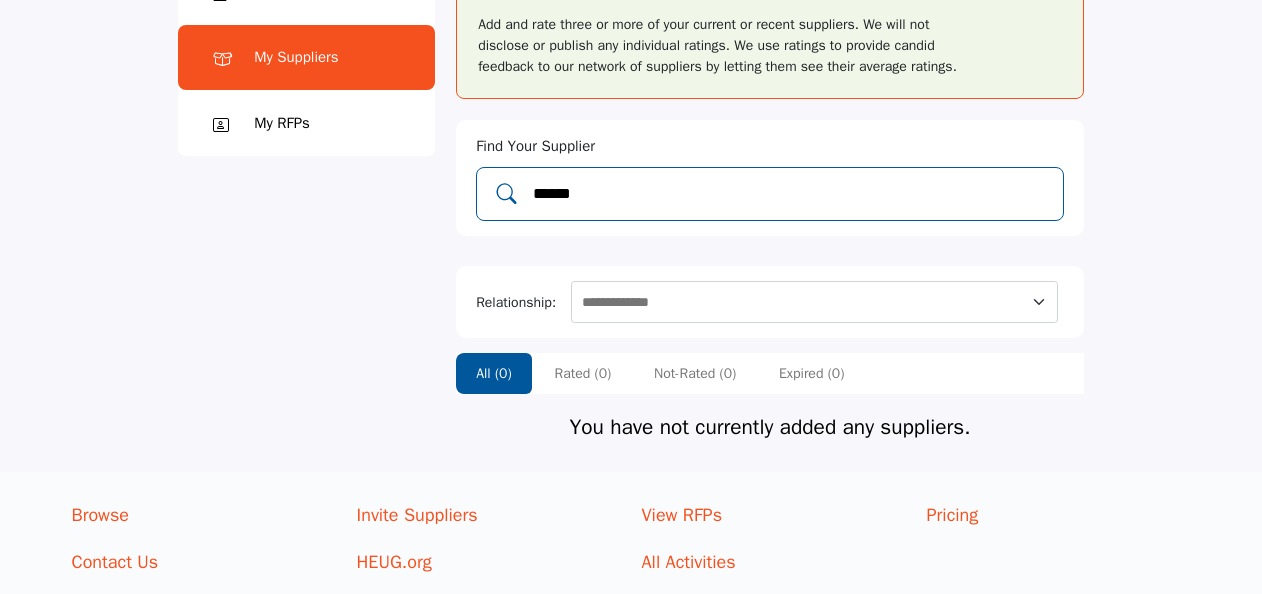click on "******" at bounding box center [790, 194] 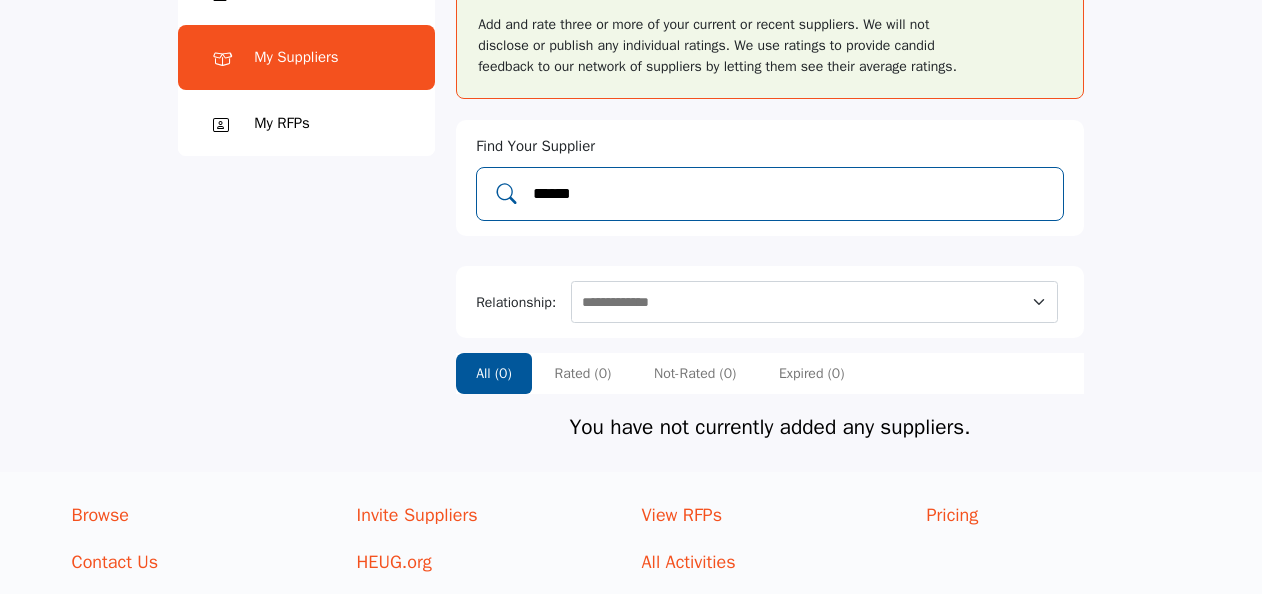 drag, startPoint x: 690, startPoint y: 192, endPoint x: 344, endPoint y: 198, distance: 346.05203 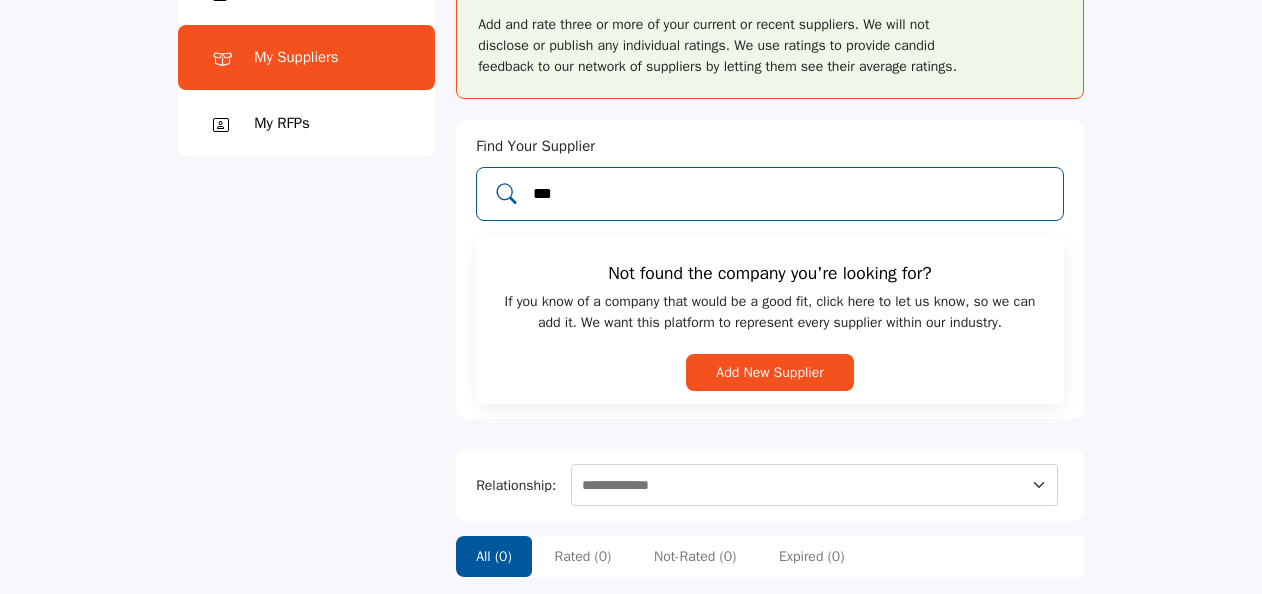 drag, startPoint x: 566, startPoint y: 194, endPoint x: 348, endPoint y: 202, distance: 218.14674 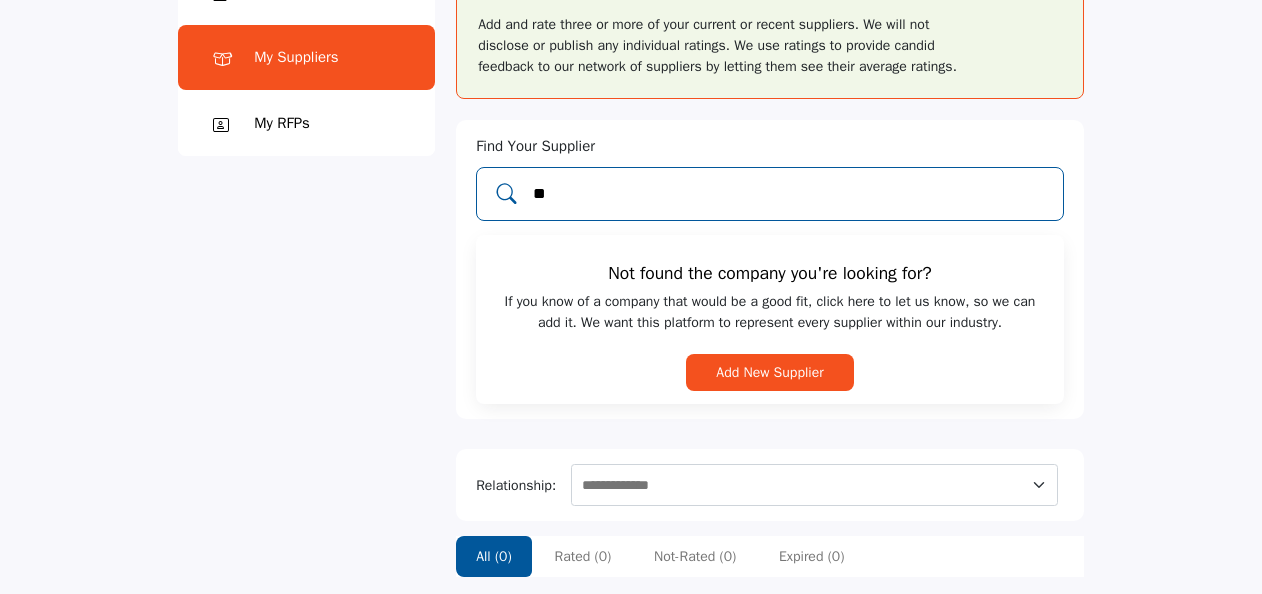 type on "*" 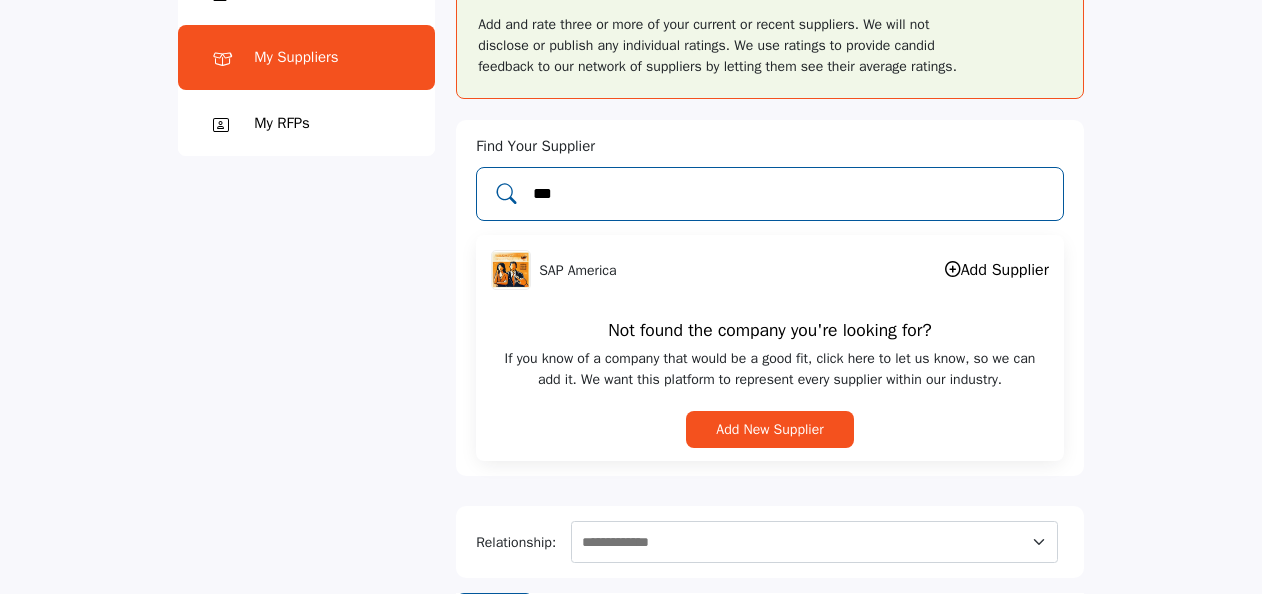 type on "***" 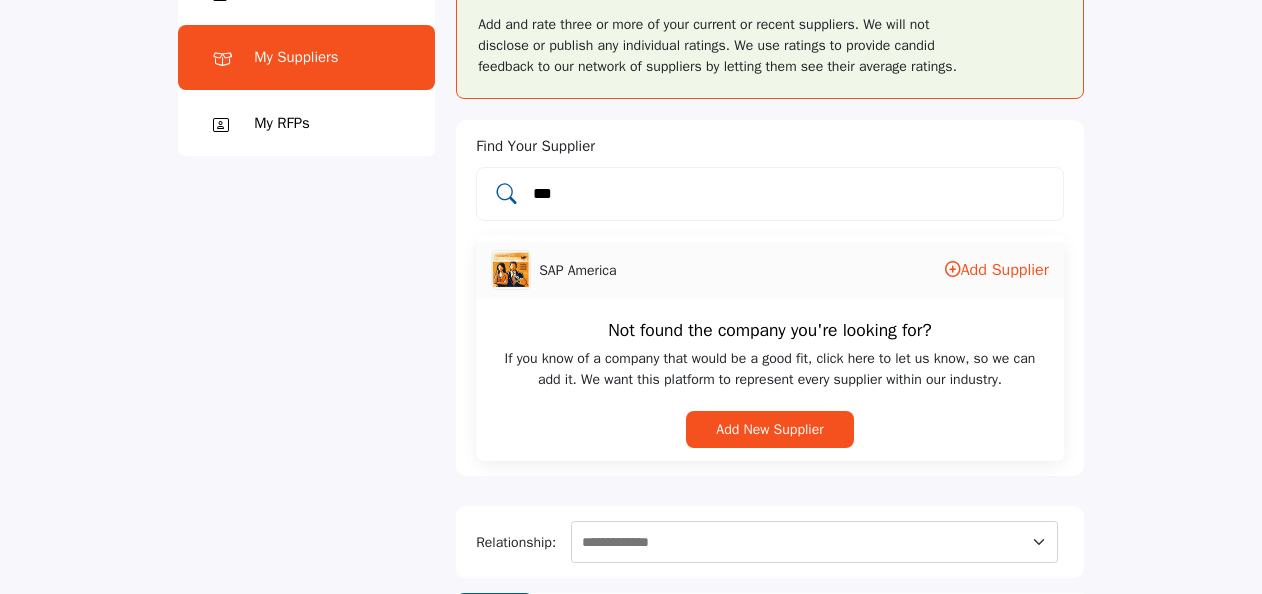click on "SAP America
Add Supplier" at bounding box center (770, 270) 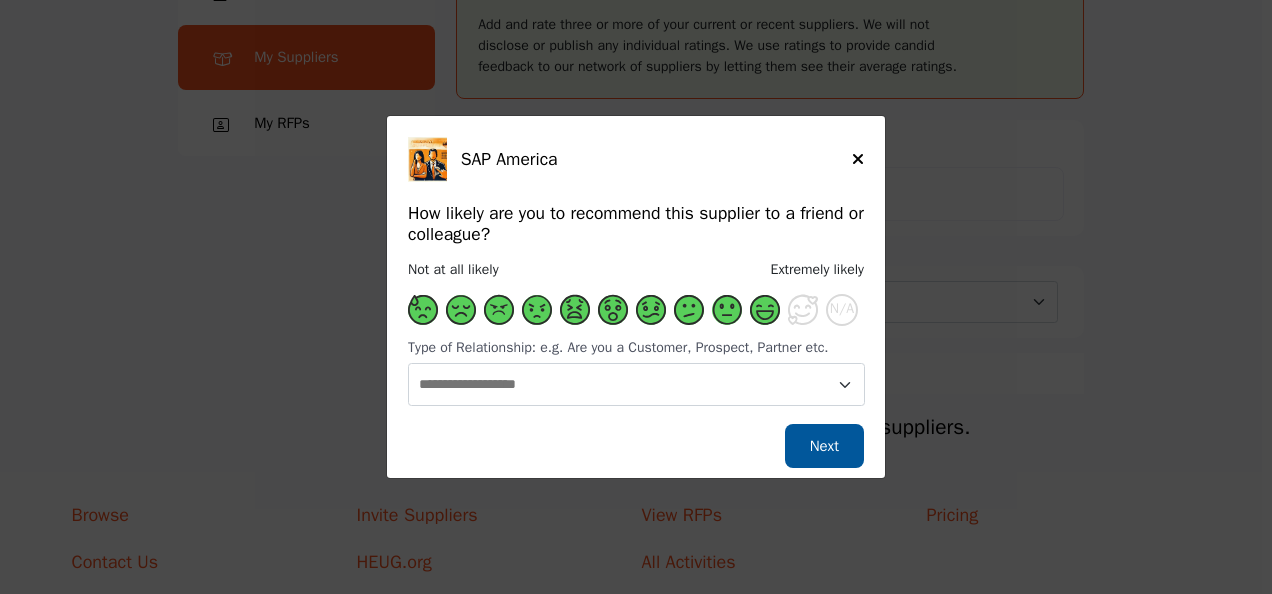 click at bounding box center [765, 310] 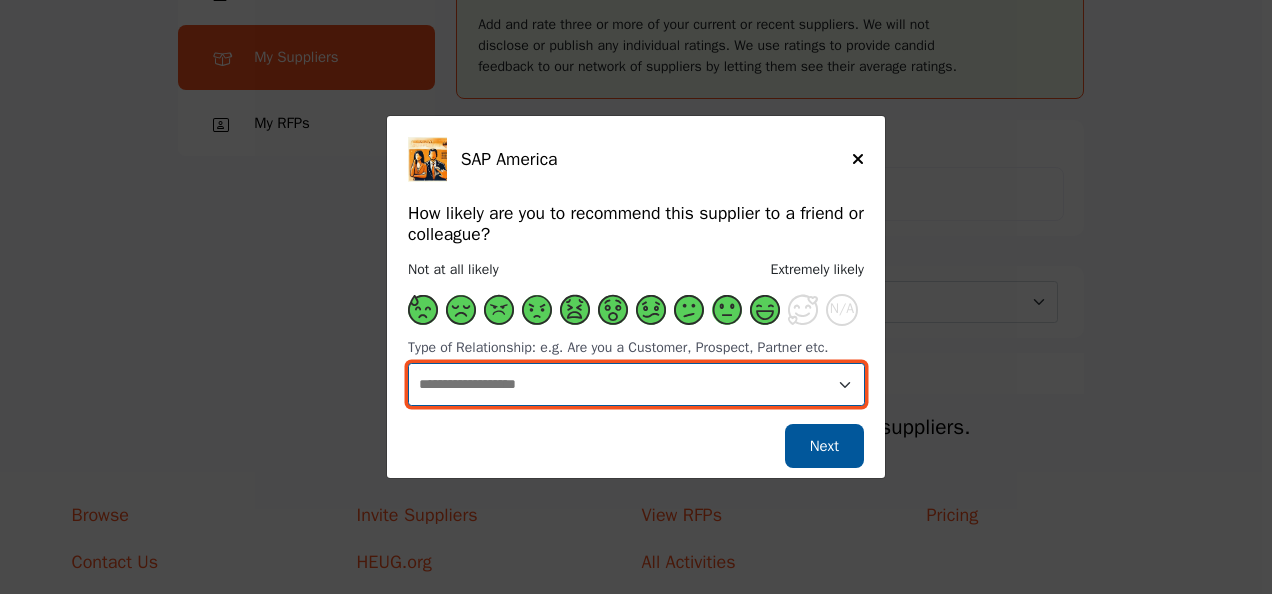 click on "**********" at bounding box center [636, 384] 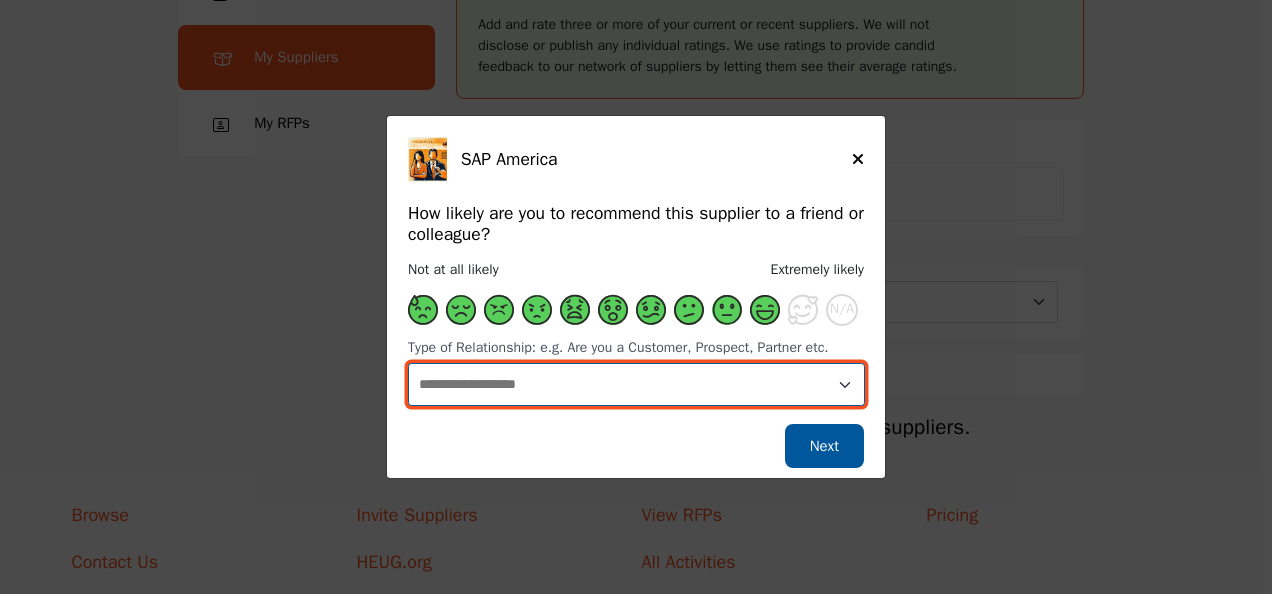 select on "********" 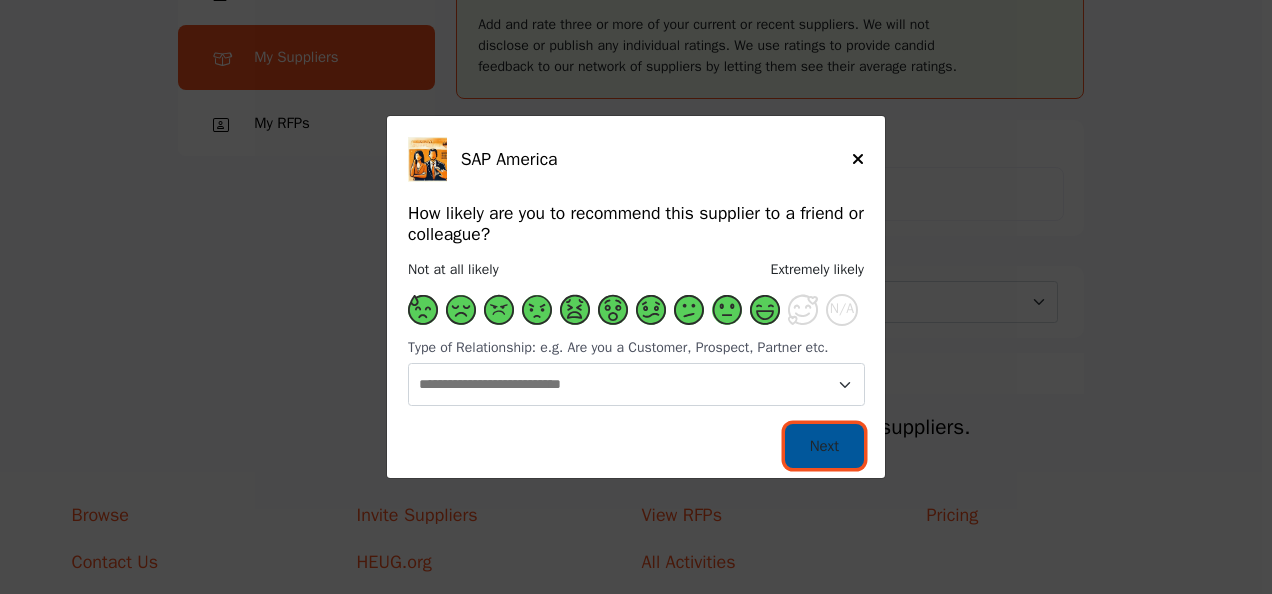 click on "Next" at bounding box center [824, 446] 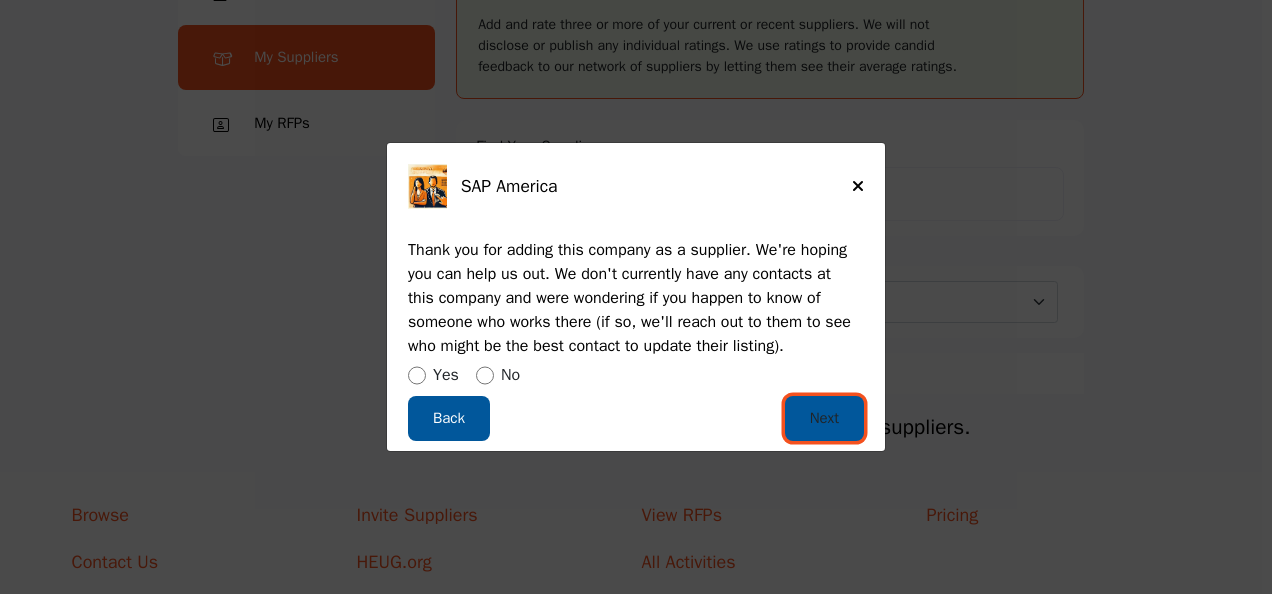 click on "Next" at bounding box center [824, 418] 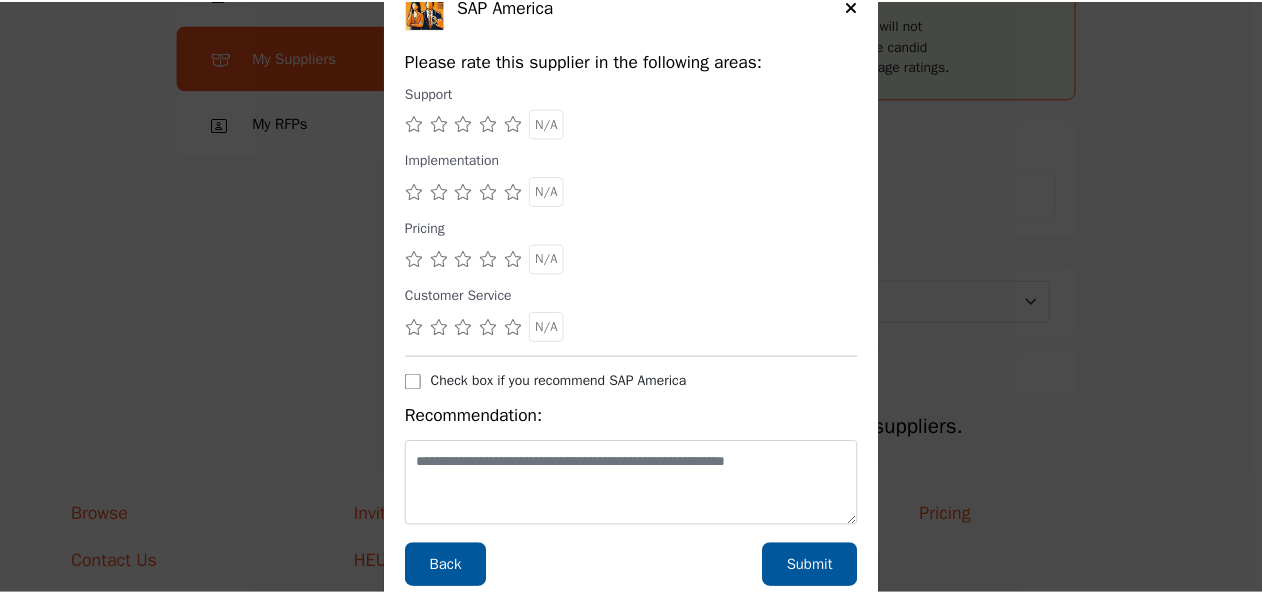 scroll, scrollTop: 90, scrollLeft: 0, axis: vertical 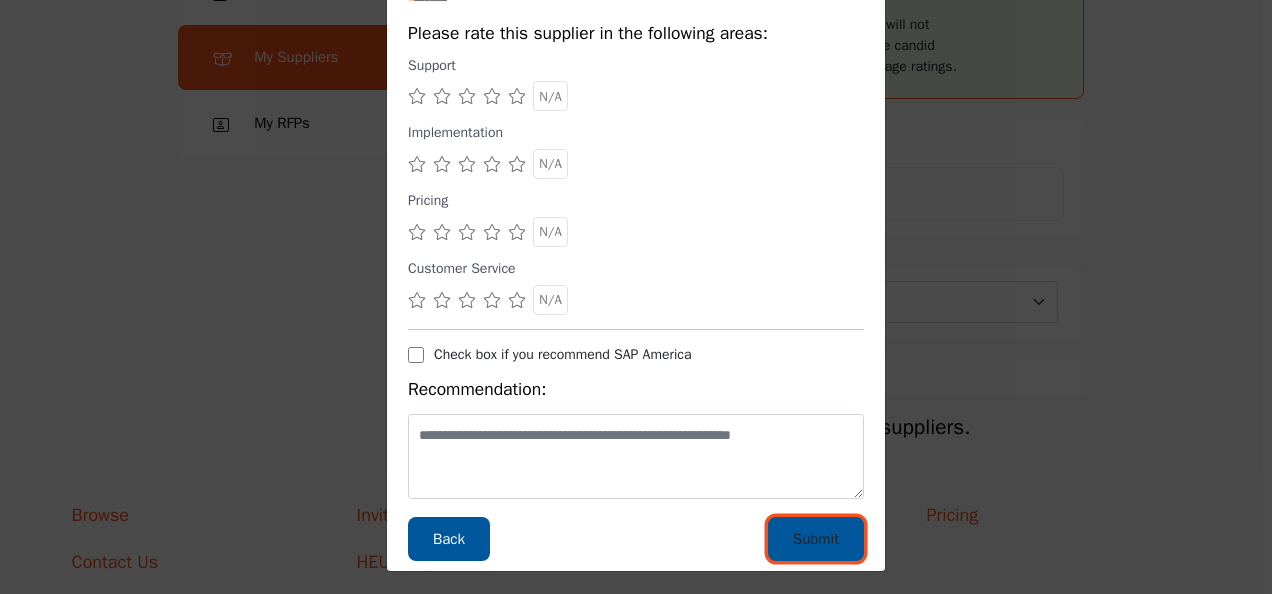 click on "Submit" at bounding box center [816, 539] 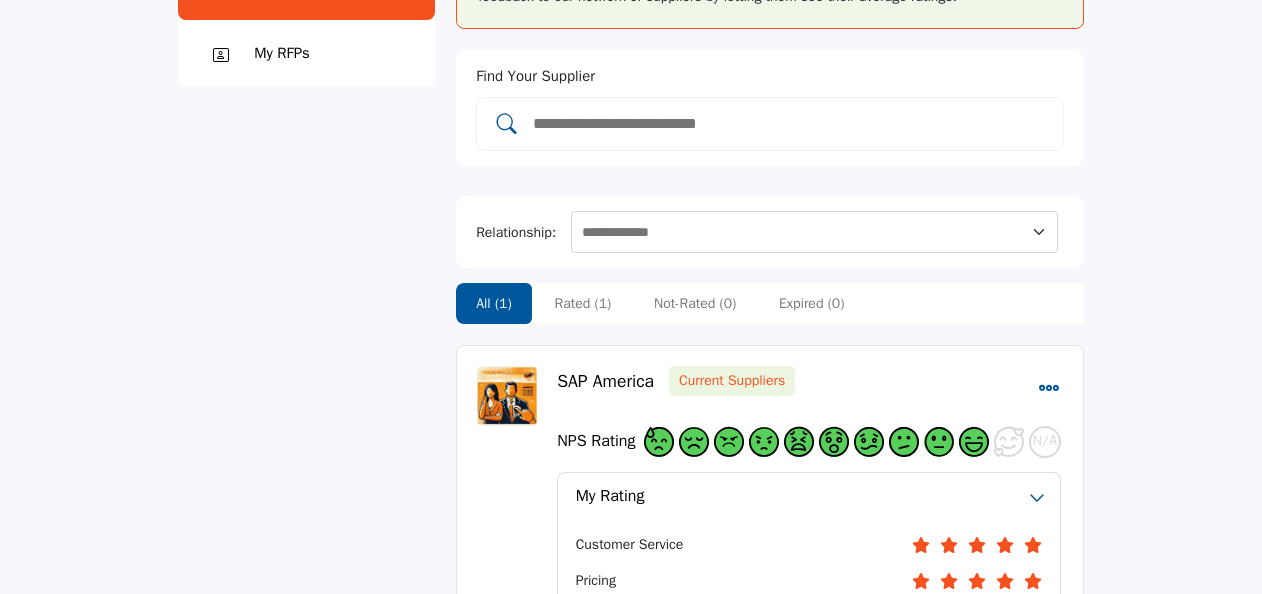scroll, scrollTop: 400, scrollLeft: 0, axis: vertical 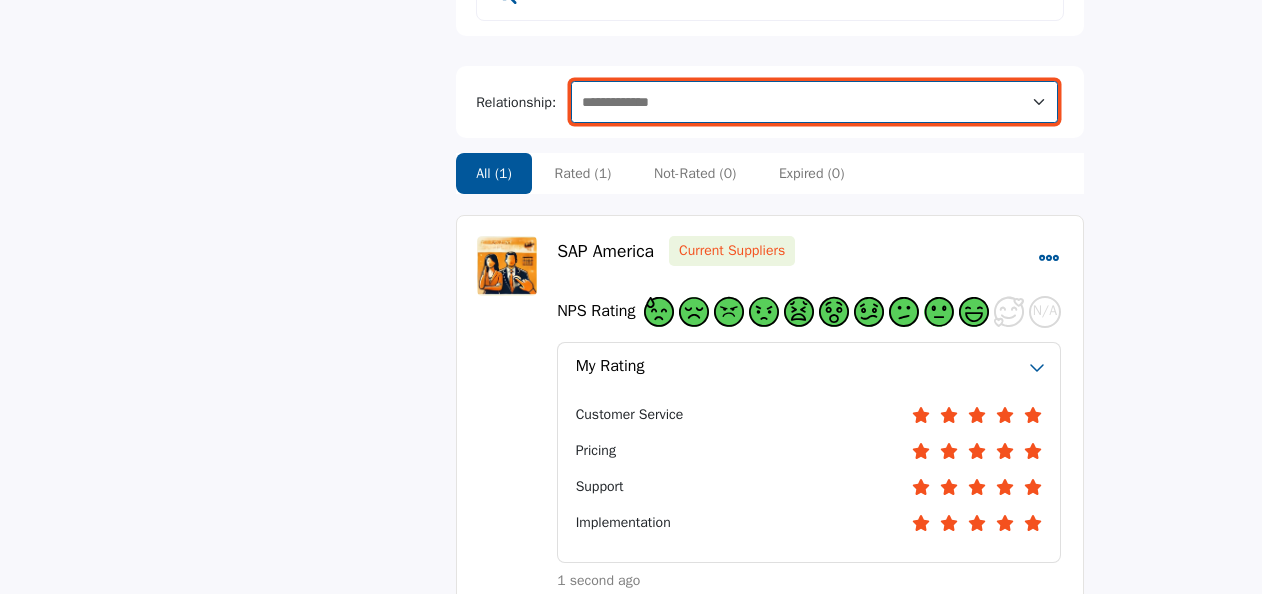 click on "**********" at bounding box center (814, 102) 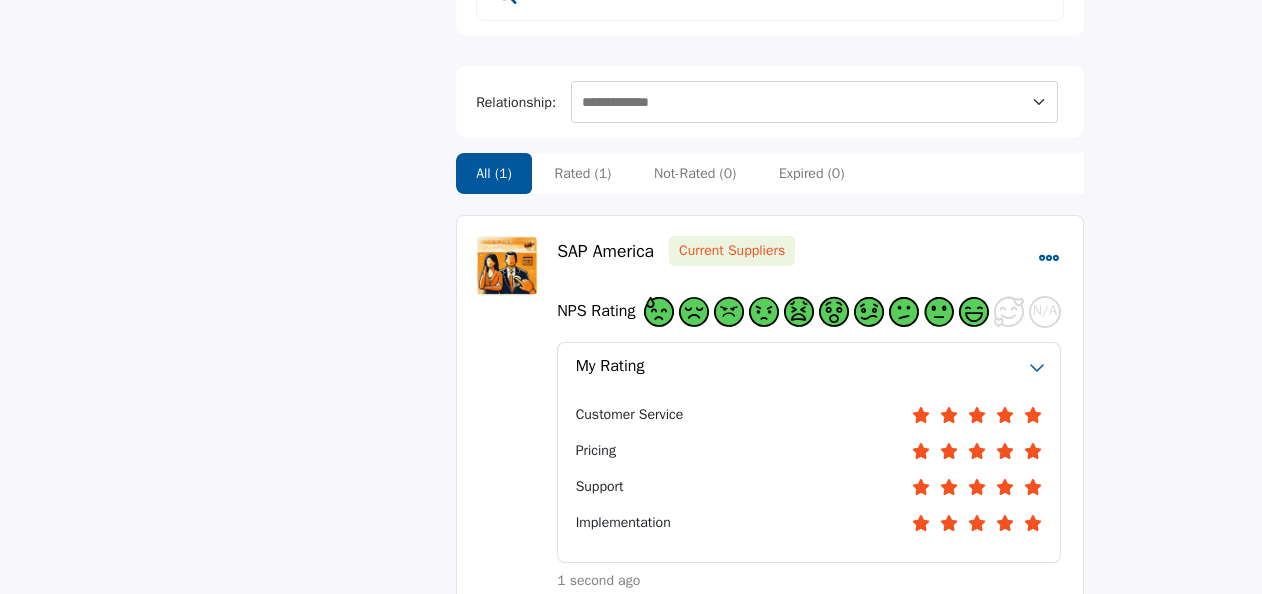 click on "My Interests
My Interests
My Lists" at bounding box center [307, 164] 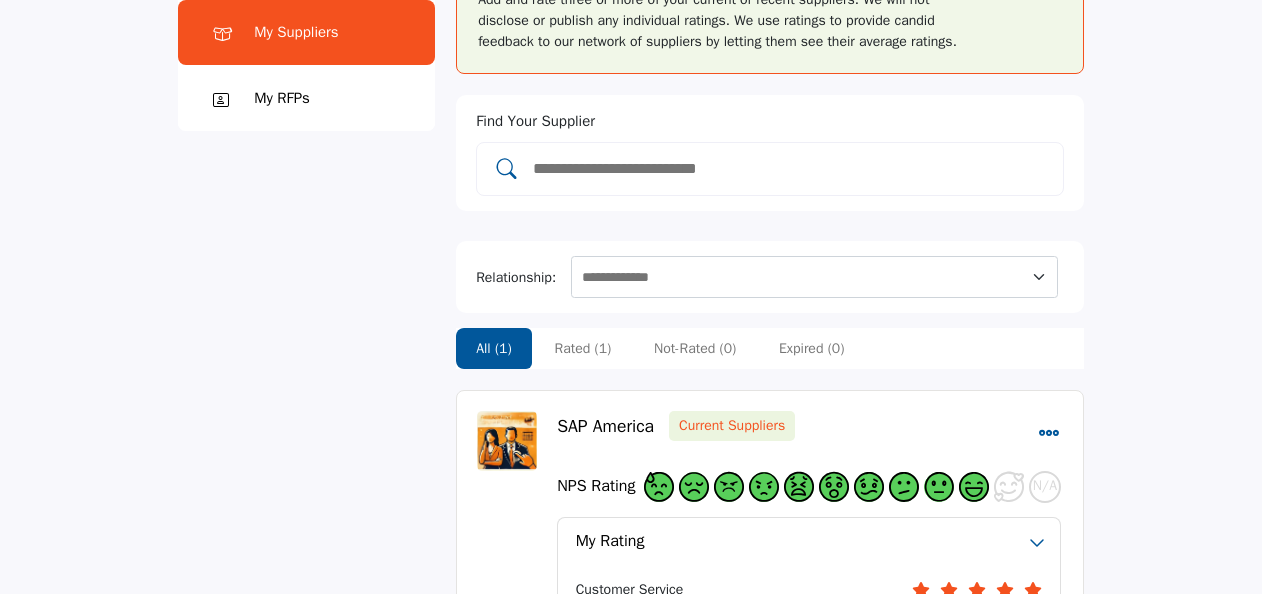 scroll, scrollTop: 100, scrollLeft: 0, axis: vertical 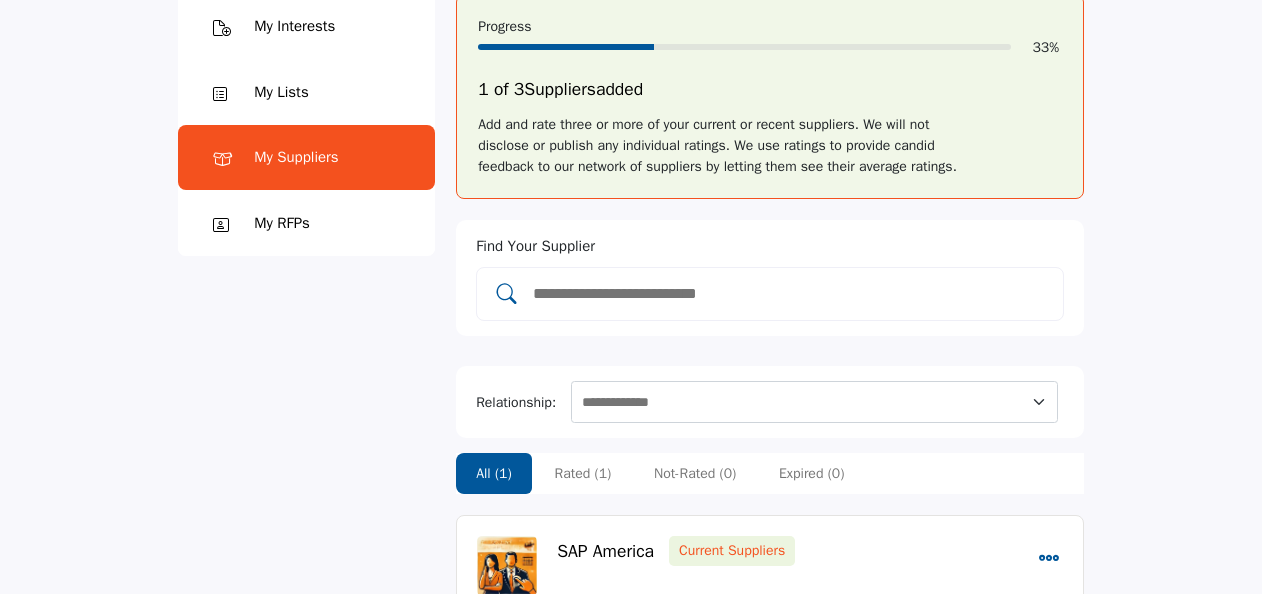 click at bounding box center (790, 294) 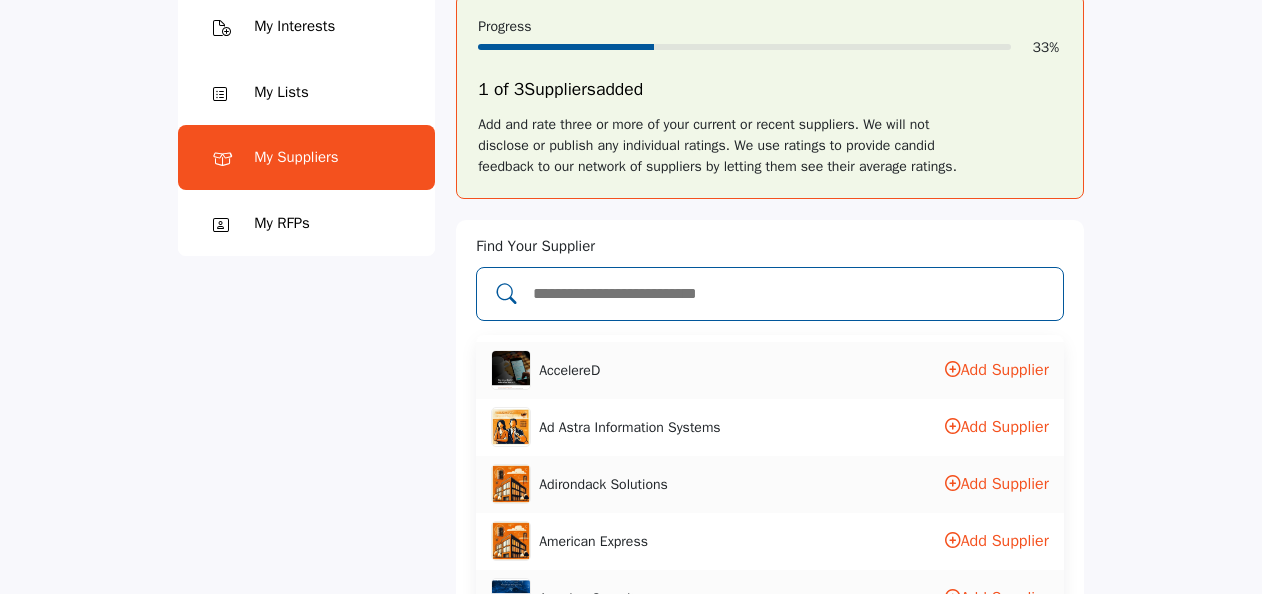 click at bounding box center [790, 294] 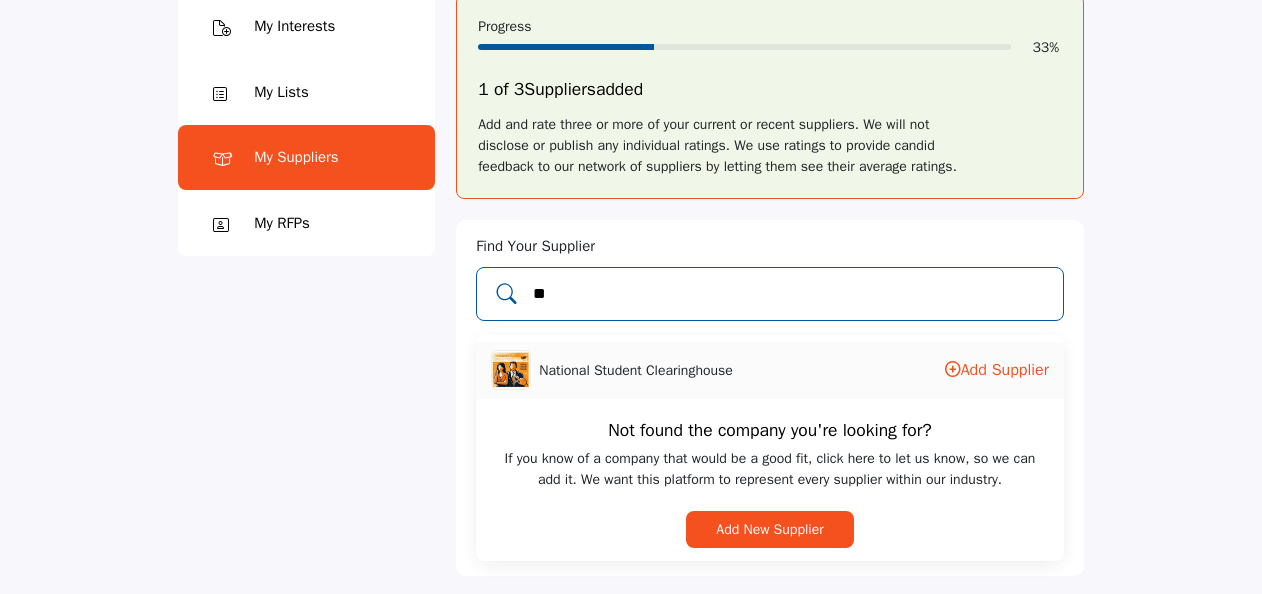 type on "*" 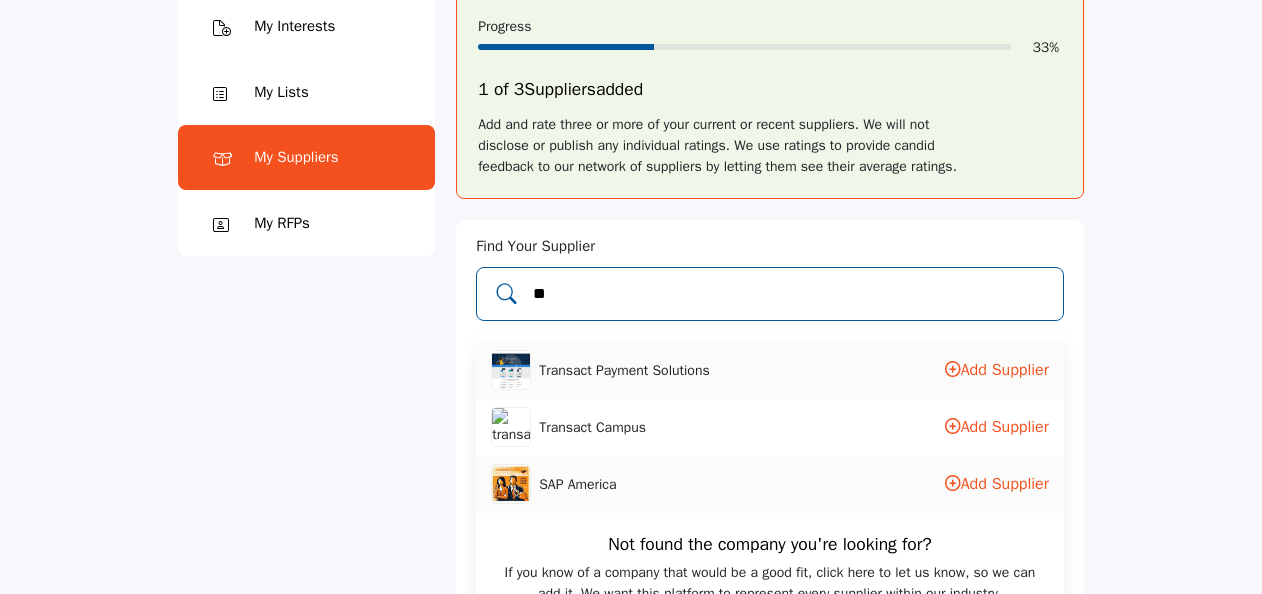 type on "*" 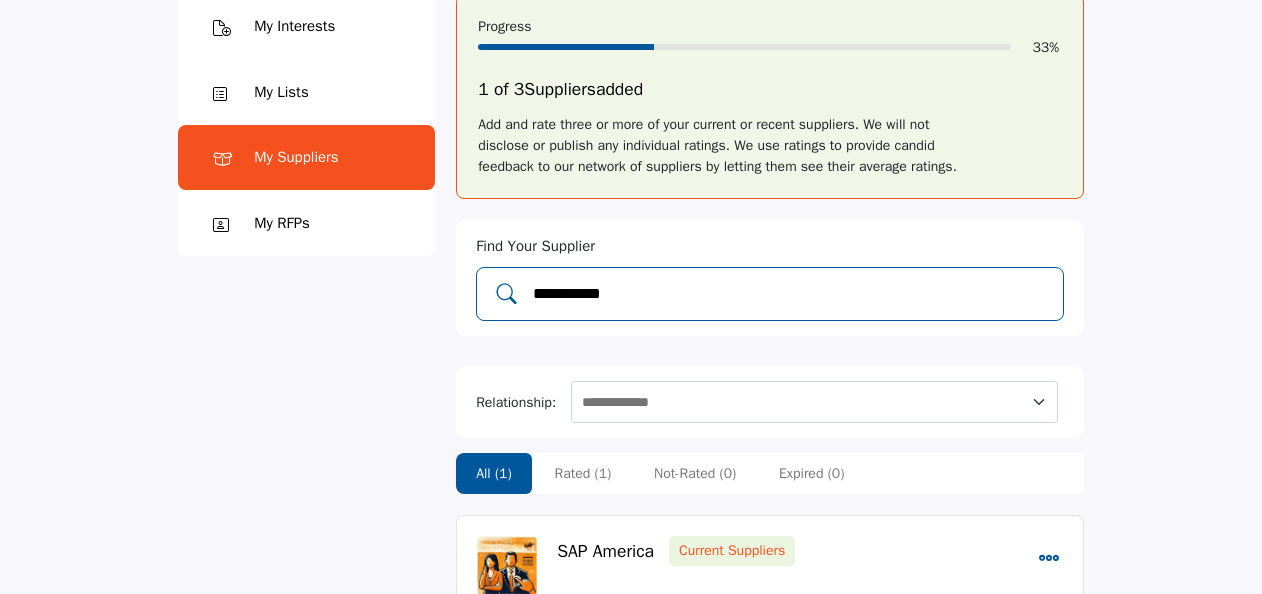 type on "**********" 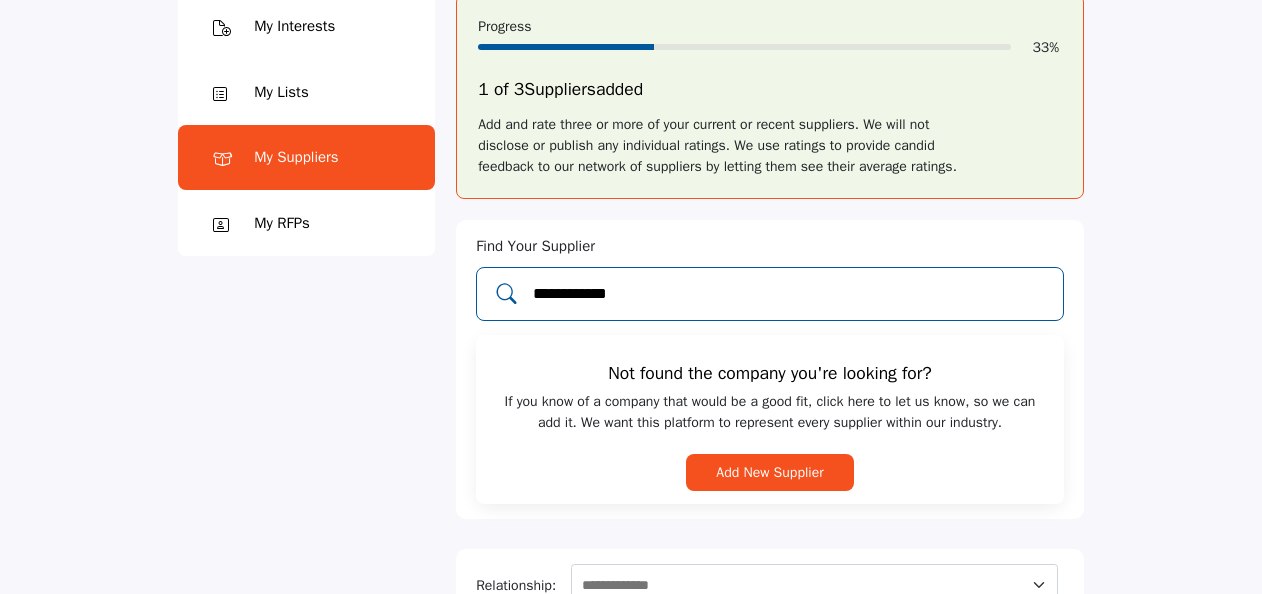 click on "**********" at bounding box center (790, 294) 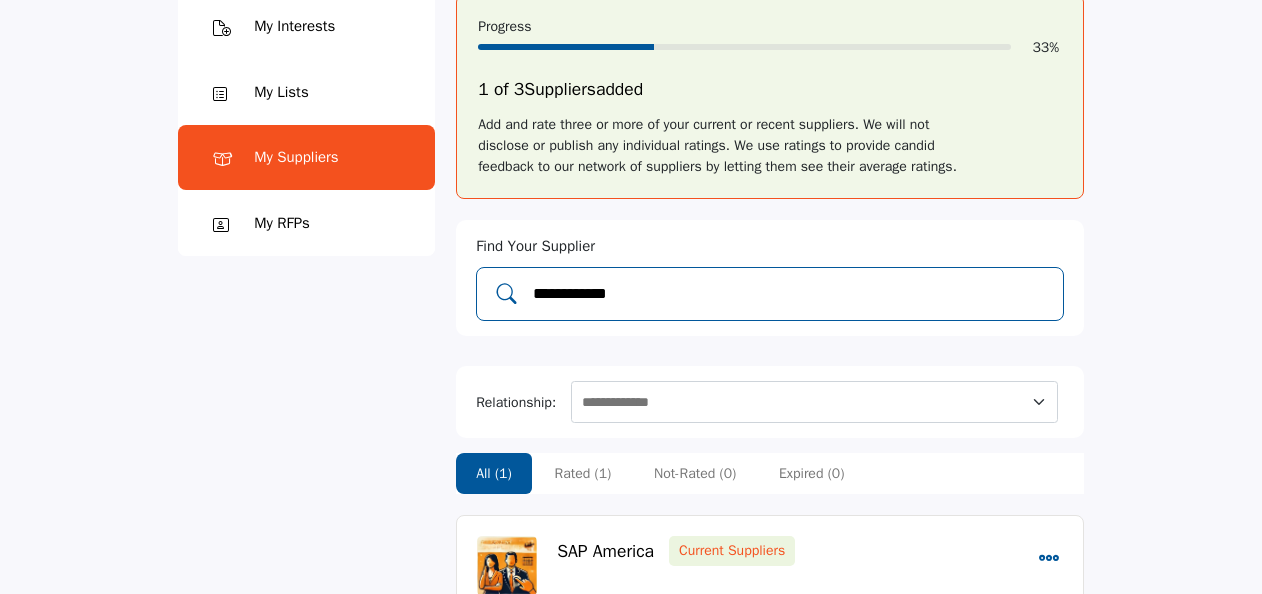 click on "**********" at bounding box center [790, 294] 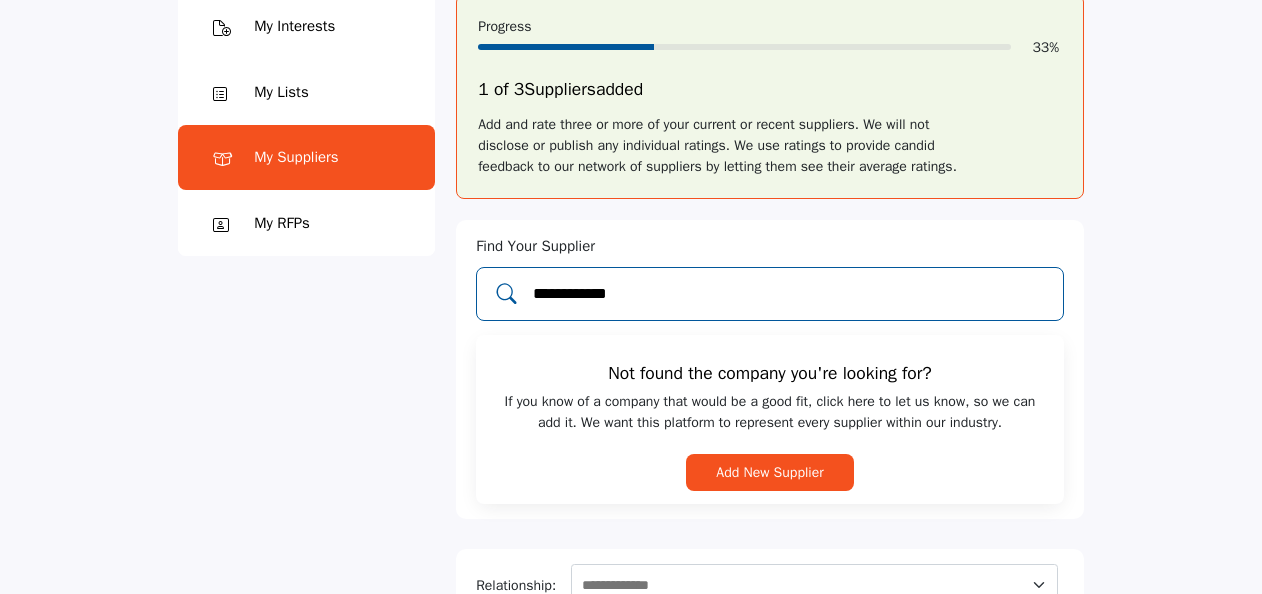 drag, startPoint x: 676, startPoint y: 290, endPoint x: 332, endPoint y: 277, distance: 344.24554 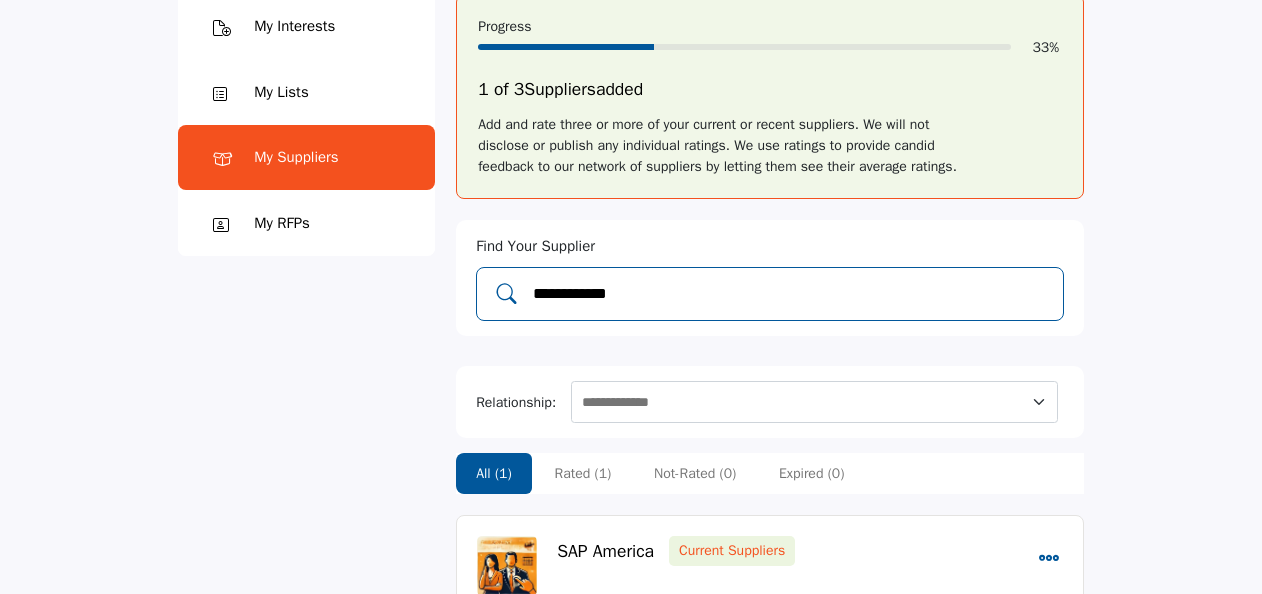 type 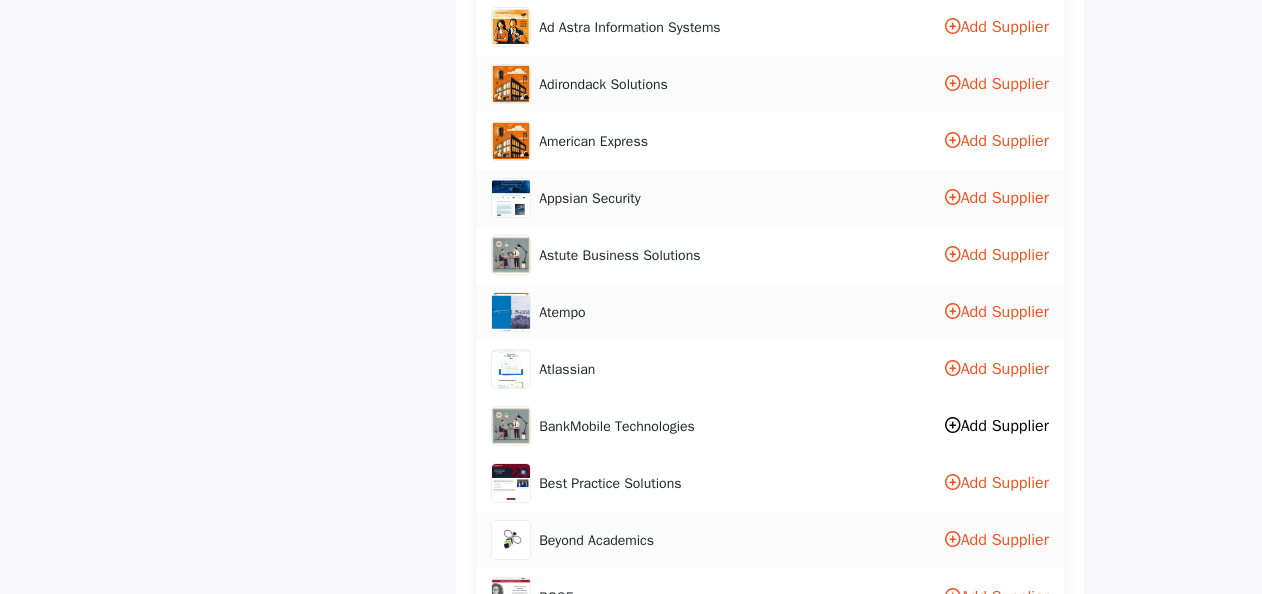 scroll, scrollTop: 700, scrollLeft: 0, axis: vertical 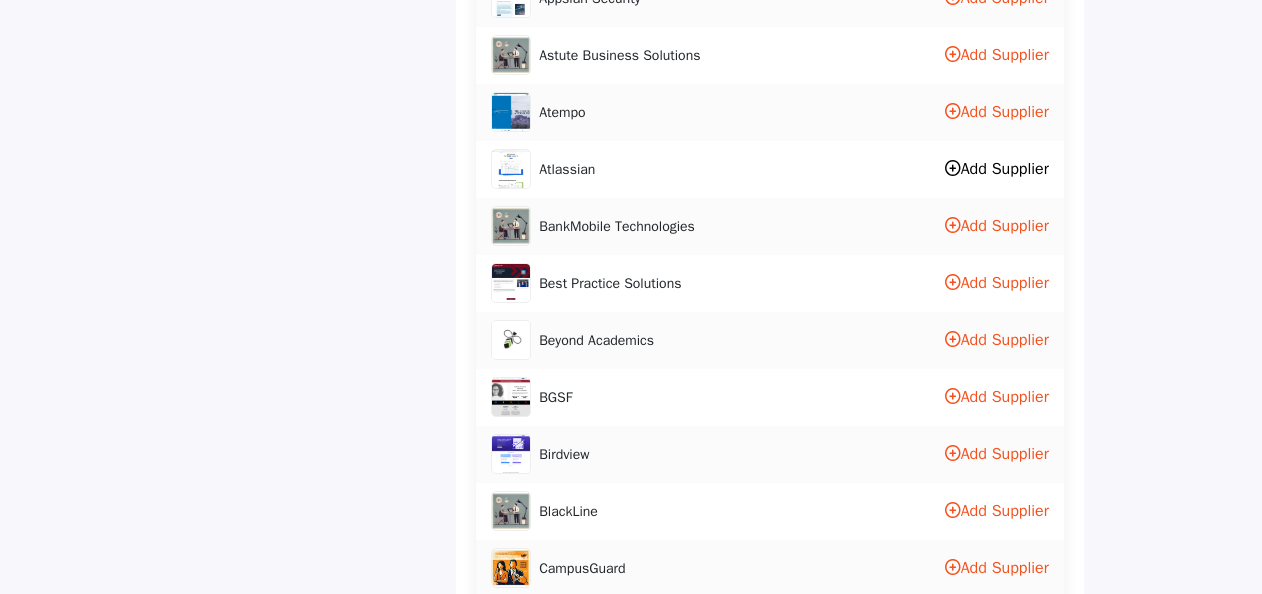 click on "Add Supplier" at bounding box center (997, 169) 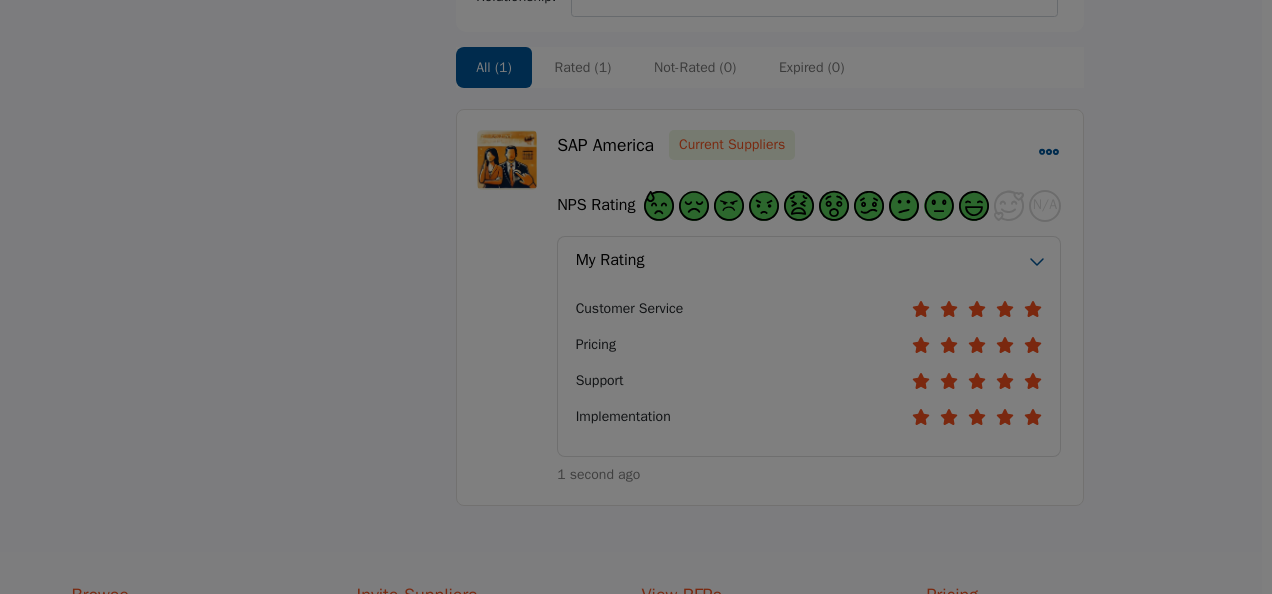 scroll, scrollTop: 500, scrollLeft: 0, axis: vertical 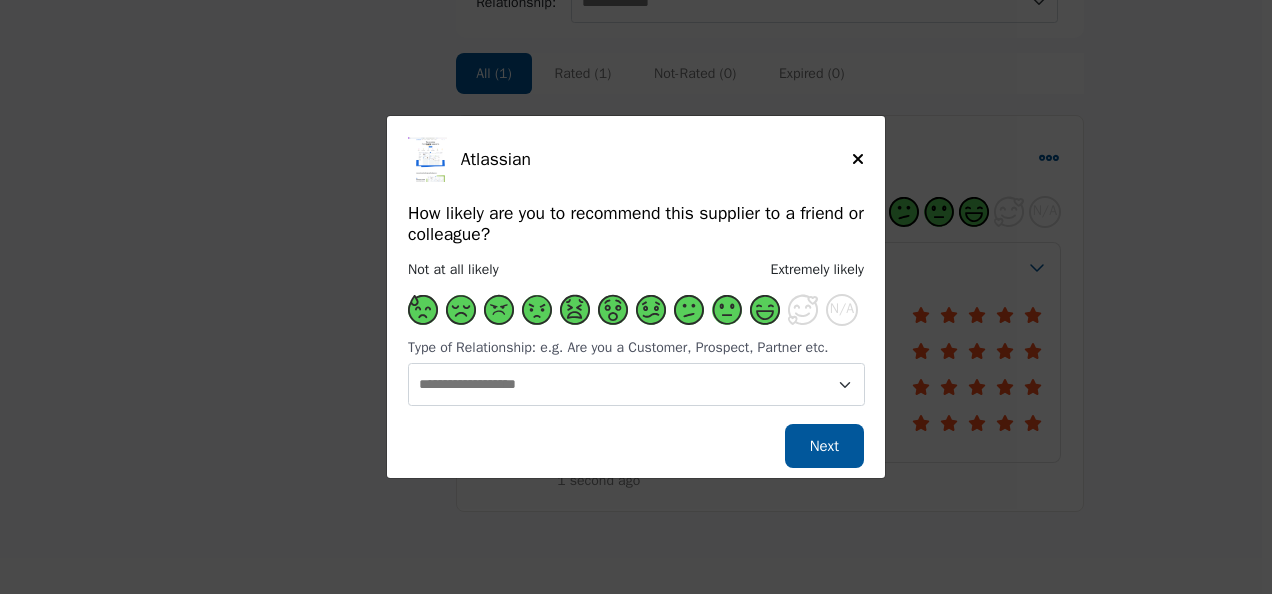 click at bounding box center [765, 310] 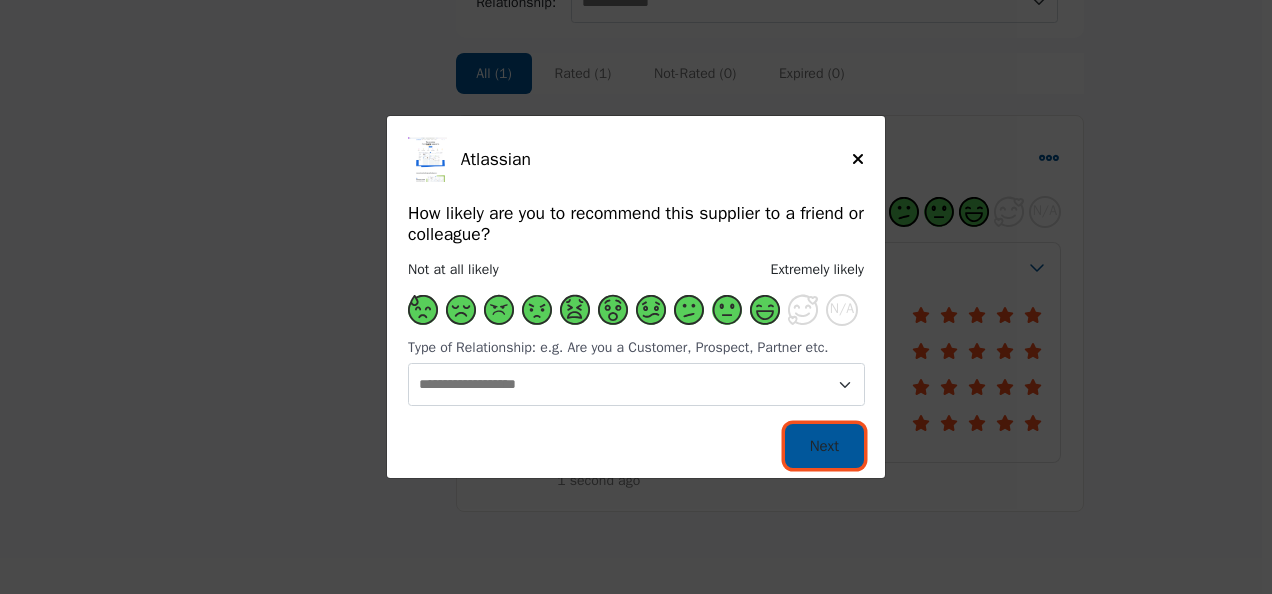 click on "Next" at bounding box center [824, 446] 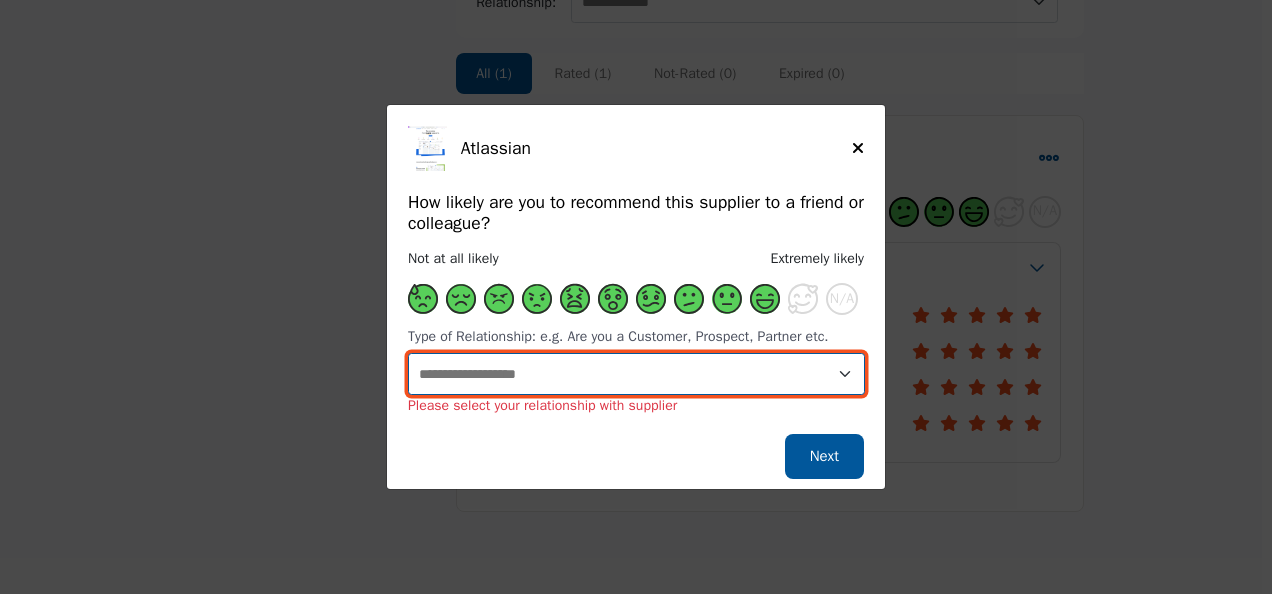 click on "**********" at bounding box center (636, 374) 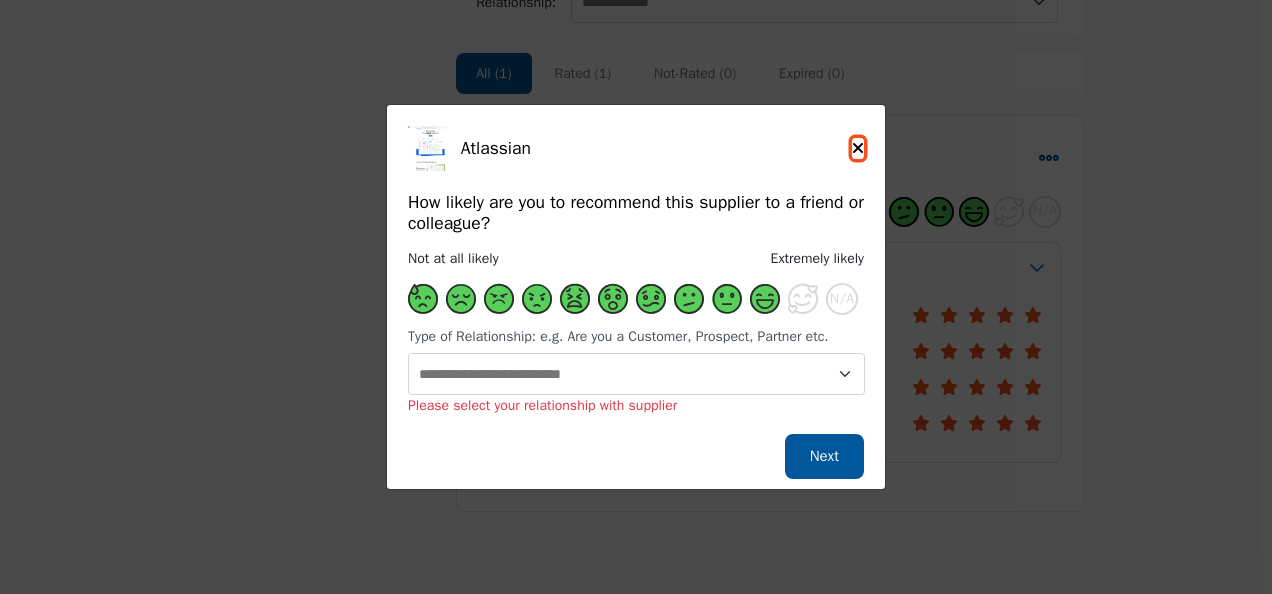 drag, startPoint x: 856, startPoint y: 142, endPoint x: 809, endPoint y: 367, distance: 229.85648 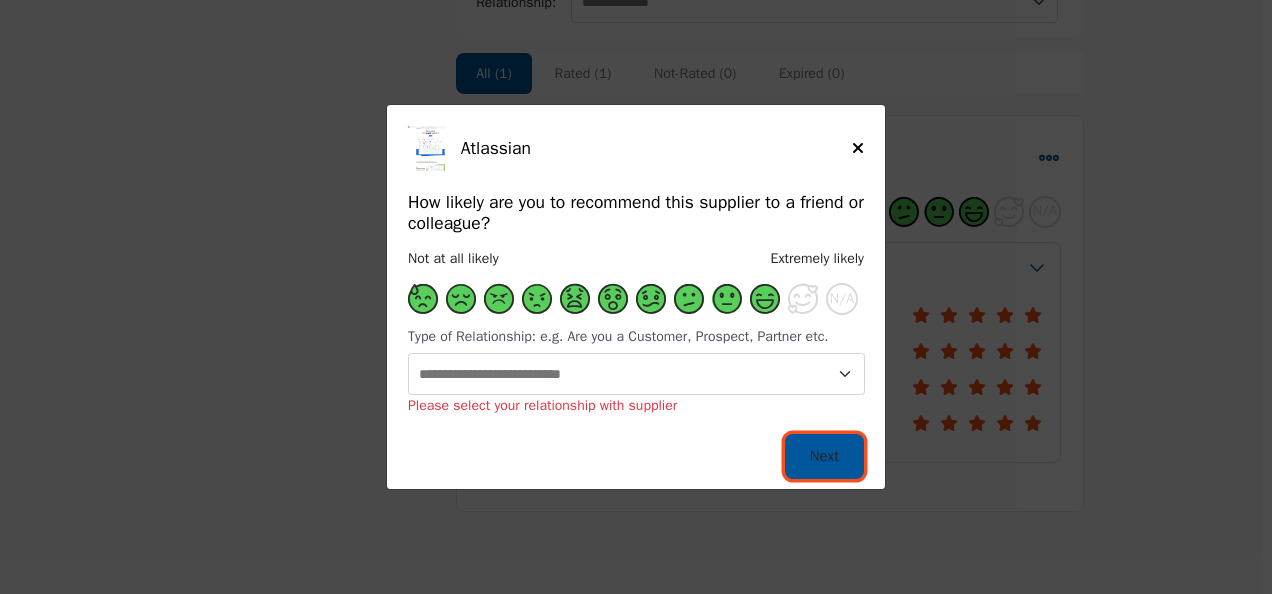 click on "Next" at bounding box center (824, 456) 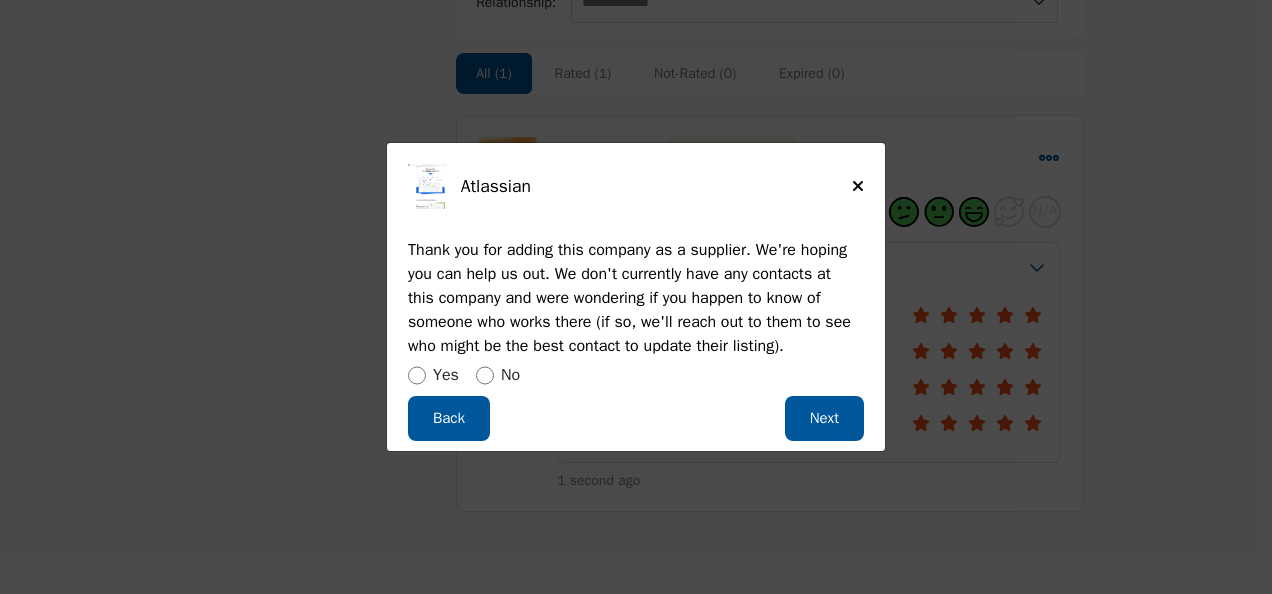 click on "Yes
No" at bounding box center (636, 377) 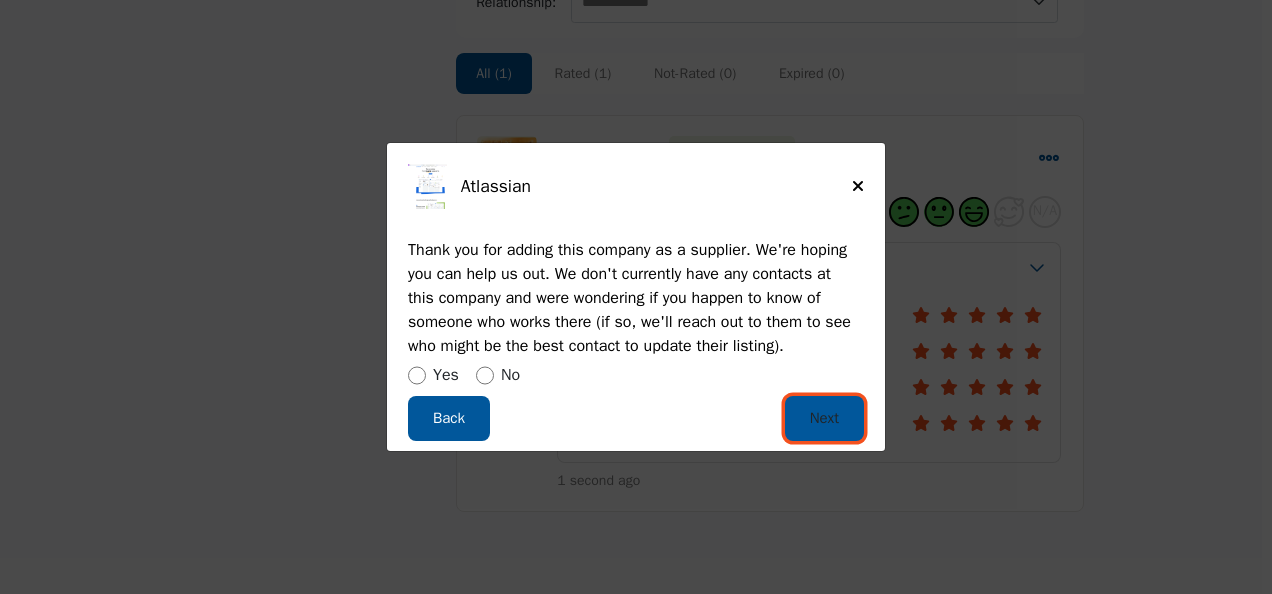 click on "Next" at bounding box center (824, 418) 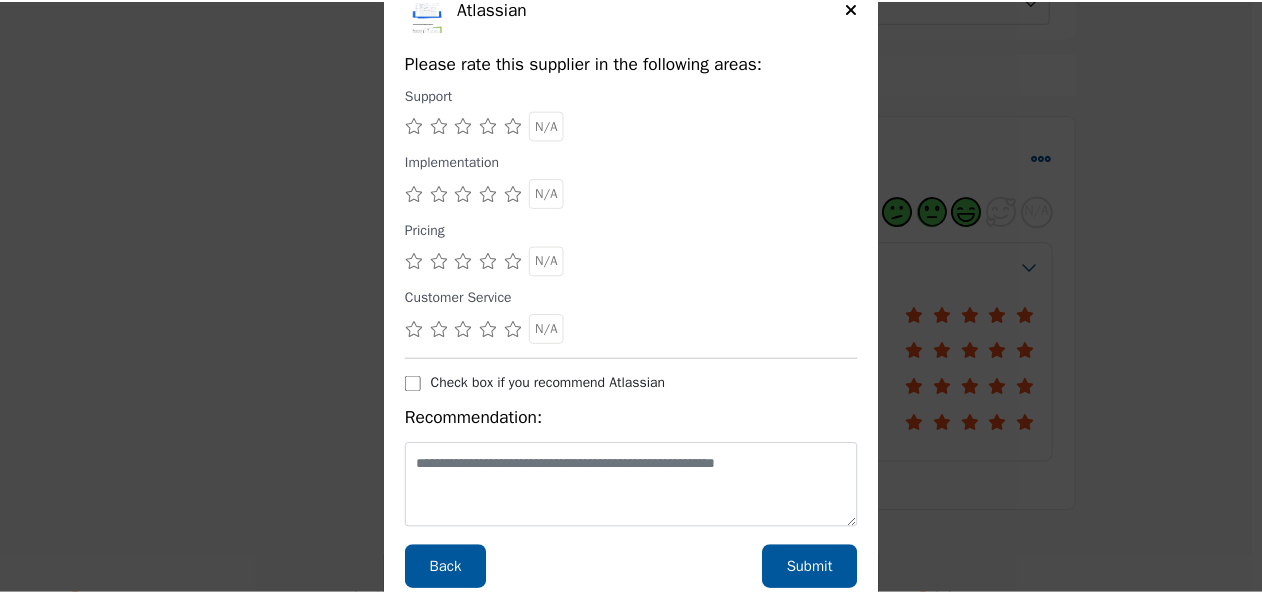 scroll, scrollTop: 90, scrollLeft: 0, axis: vertical 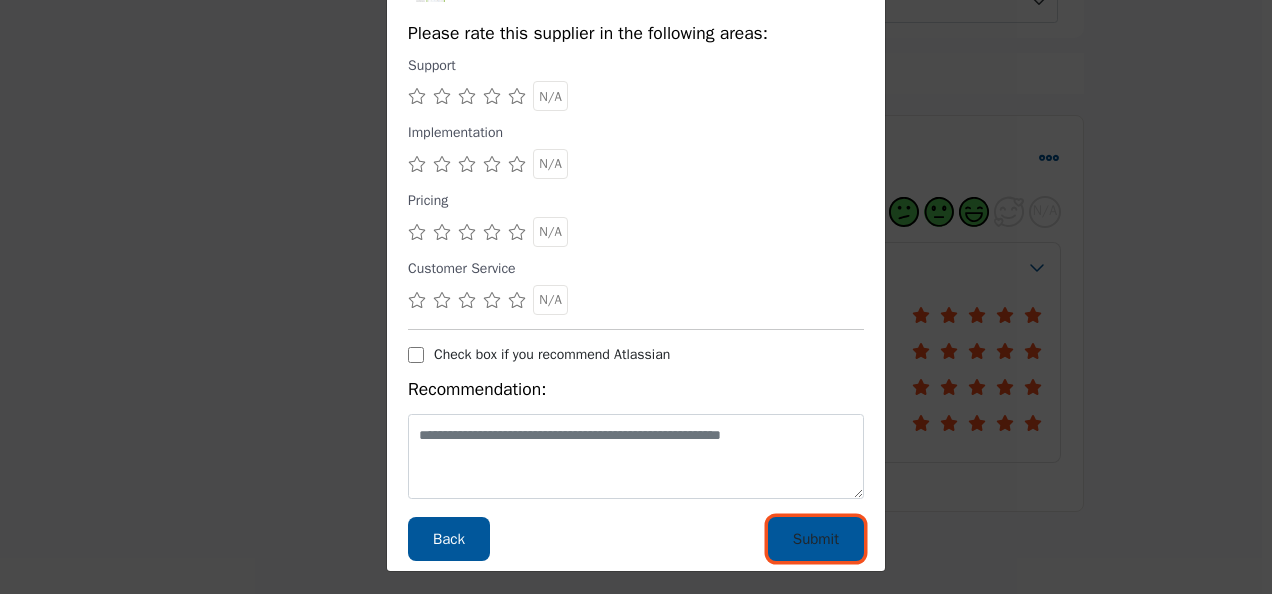 click on "Submit" at bounding box center [816, 539] 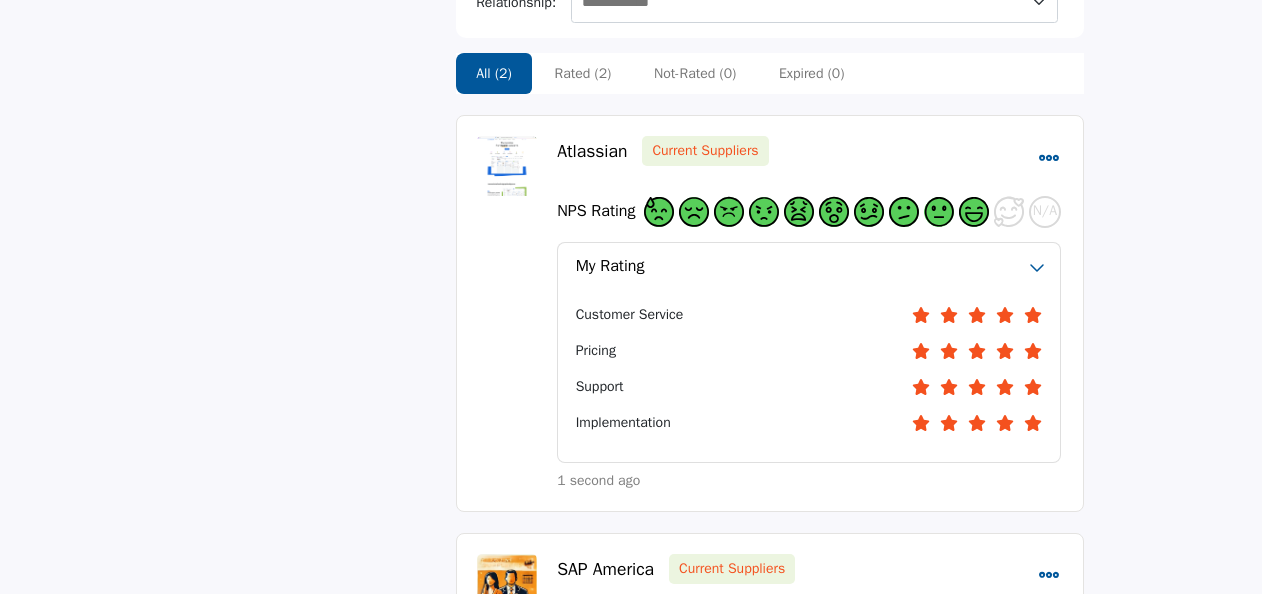 scroll, scrollTop: 300, scrollLeft: 0, axis: vertical 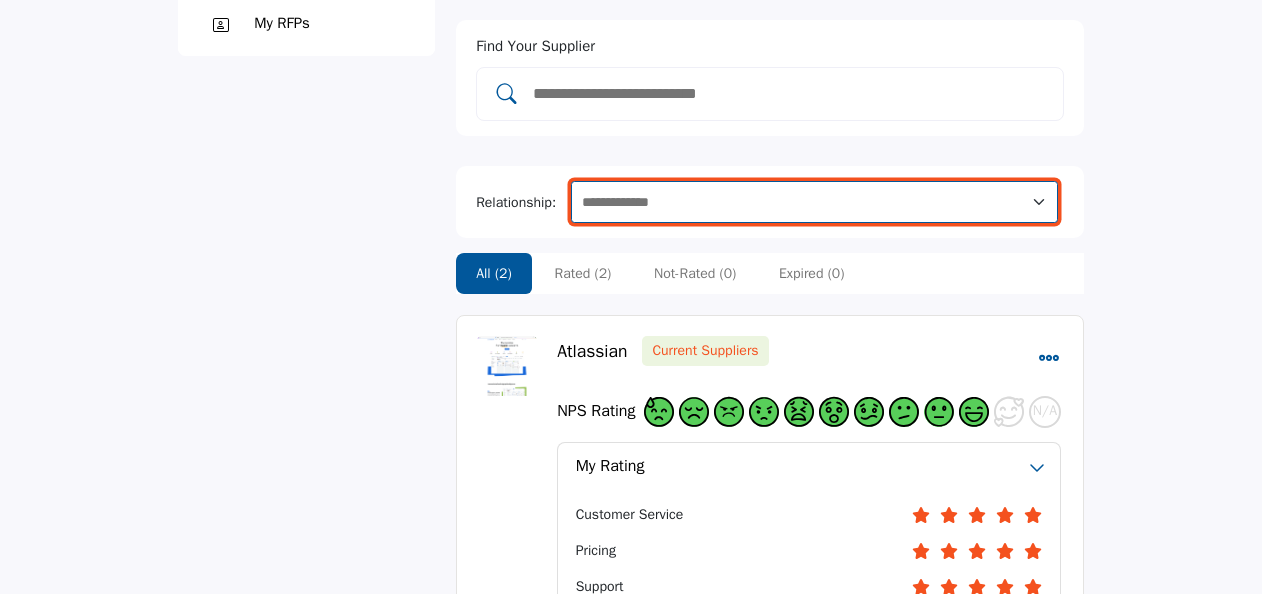 click on "**********" at bounding box center [814, 202] 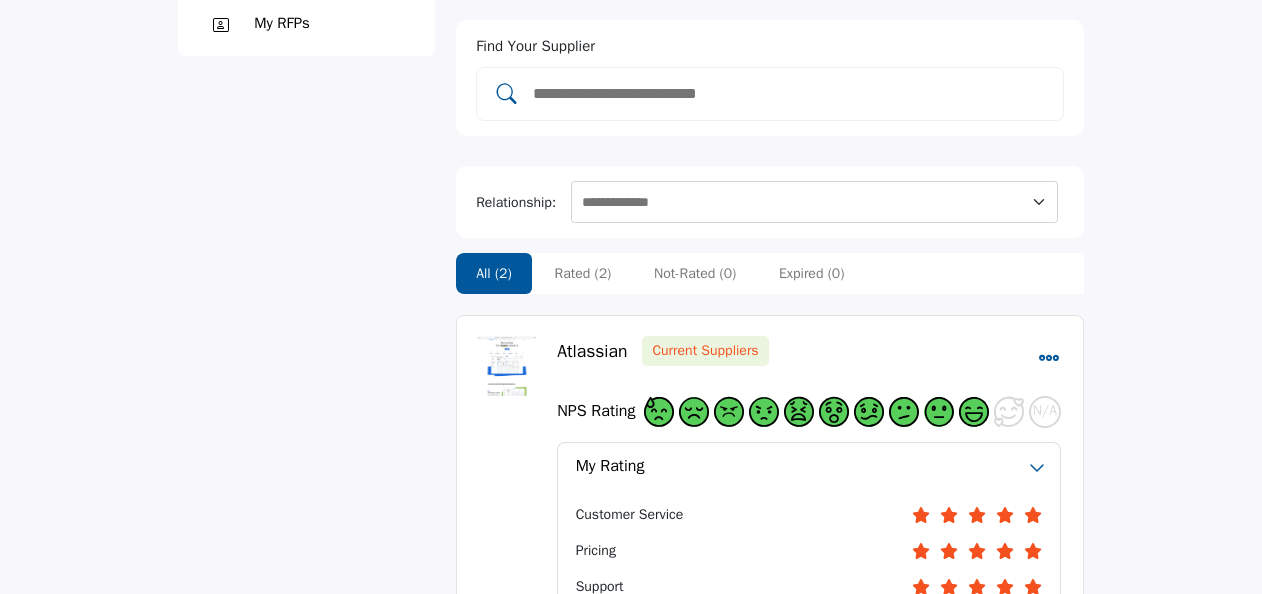 click at bounding box center [790, 94] 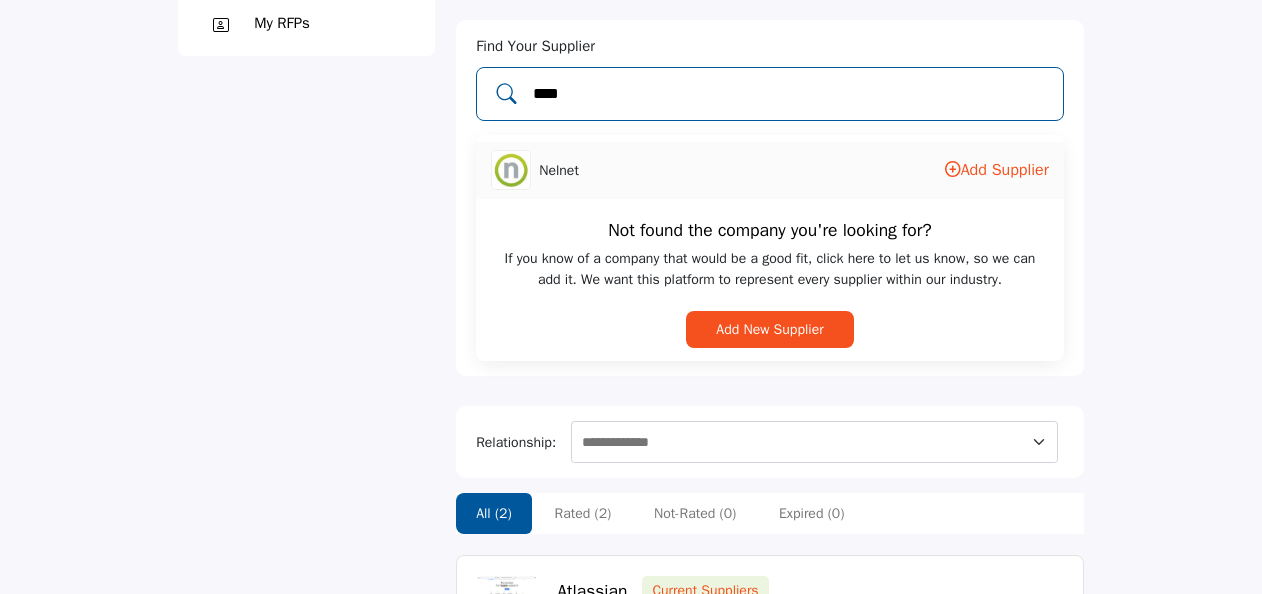 type on "****" 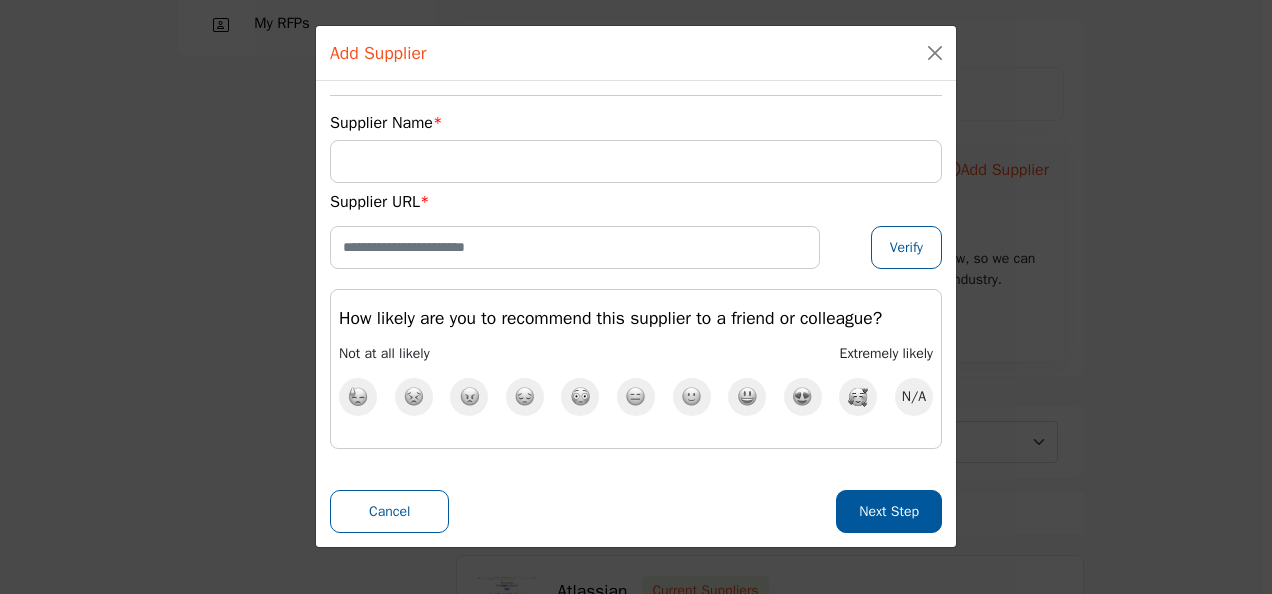 click on "Add Supplier" at bounding box center [636, 53] 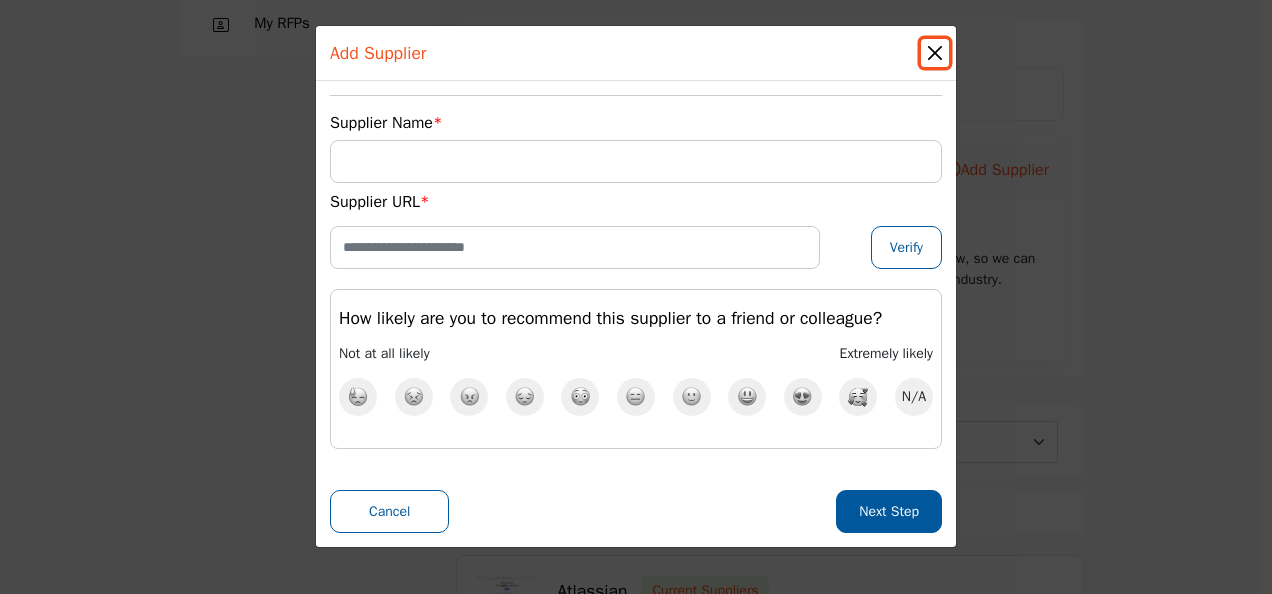 click at bounding box center (935, 53) 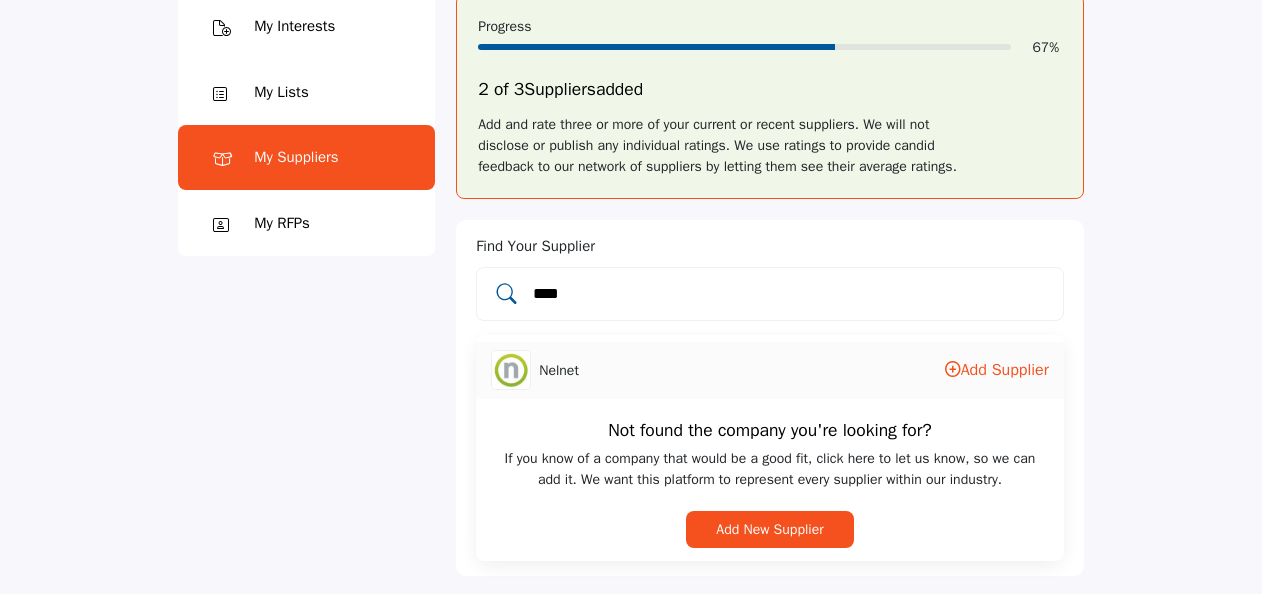 scroll, scrollTop: 100, scrollLeft: 0, axis: vertical 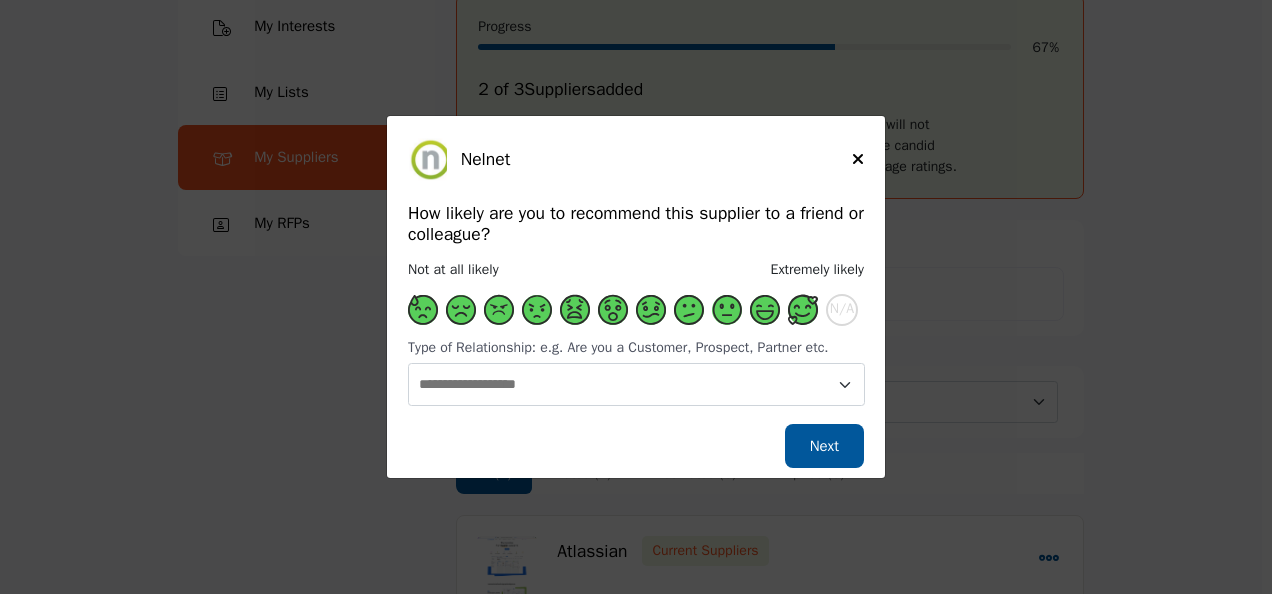 click at bounding box center [803, 310] 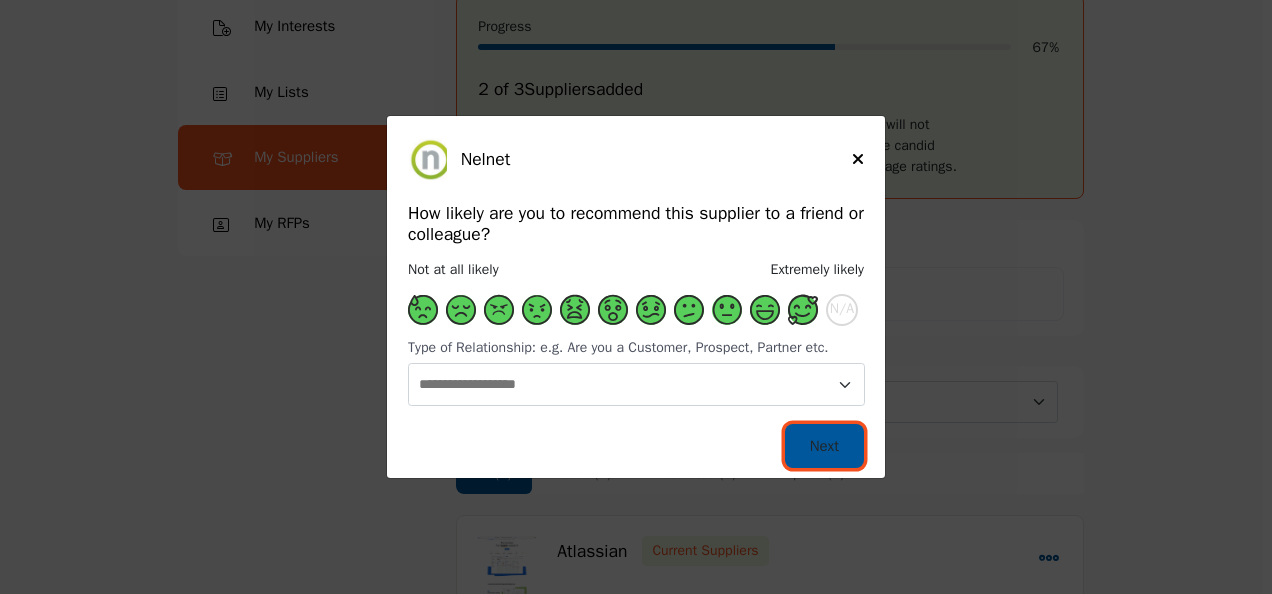 click on "Next" at bounding box center [824, 446] 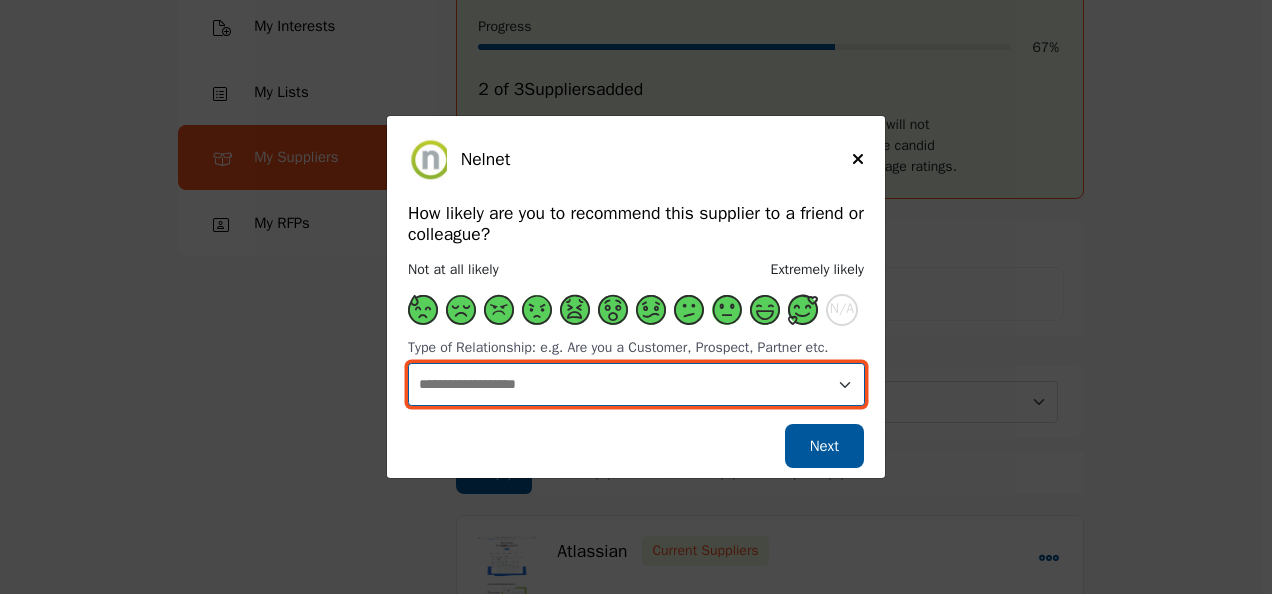 click on "**********" at bounding box center [636, 384] 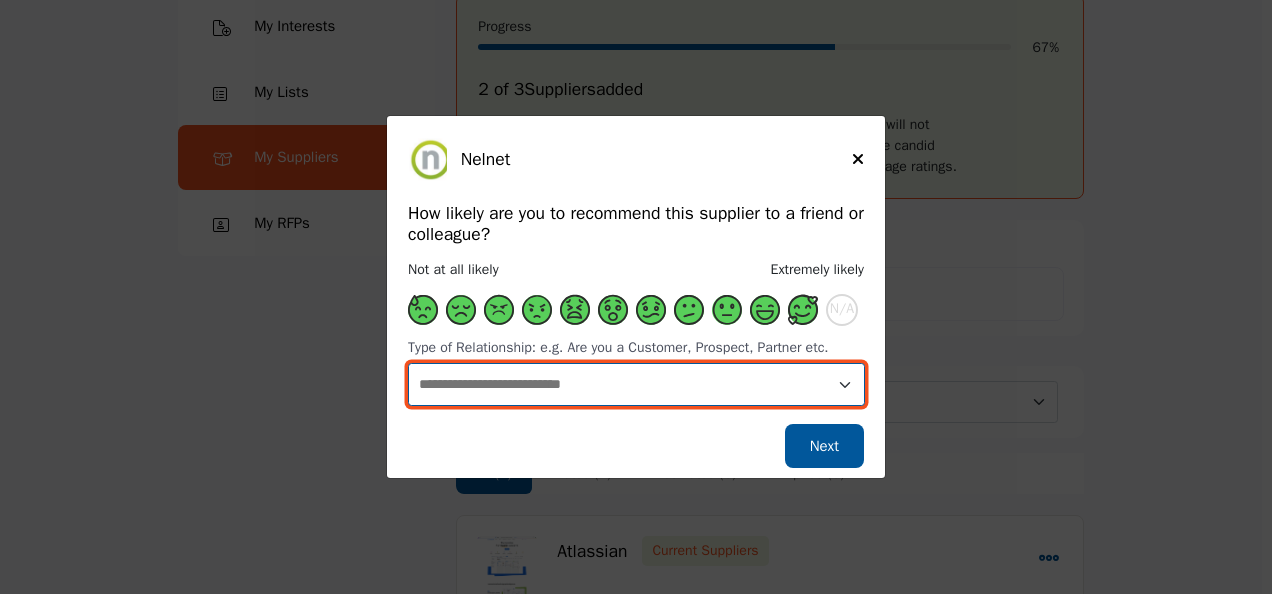 click on "**********" at bounding box center [636, 384] 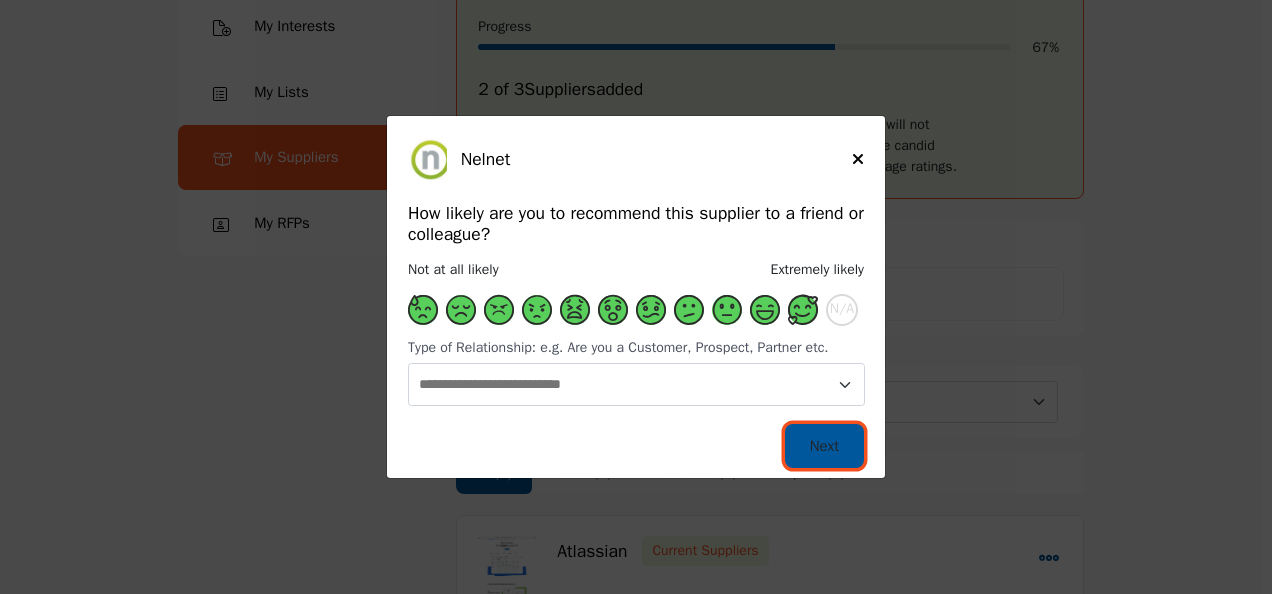 click on "Next" at bounding box center (824, 446) 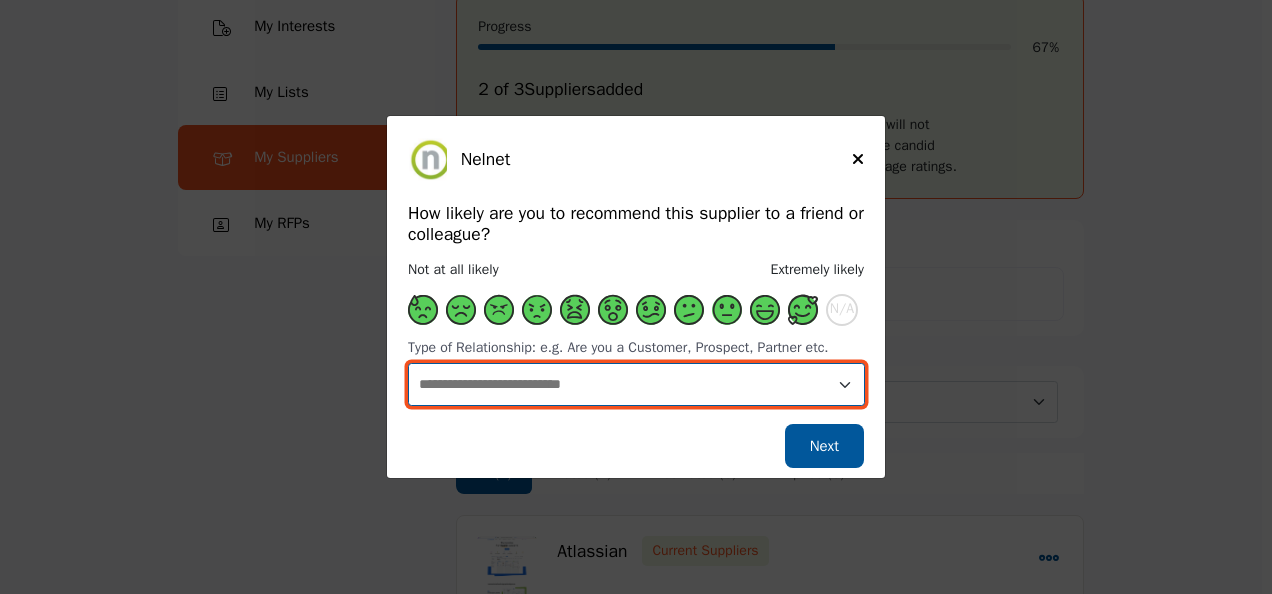 click on "**********" at bounding box center [636, 384] 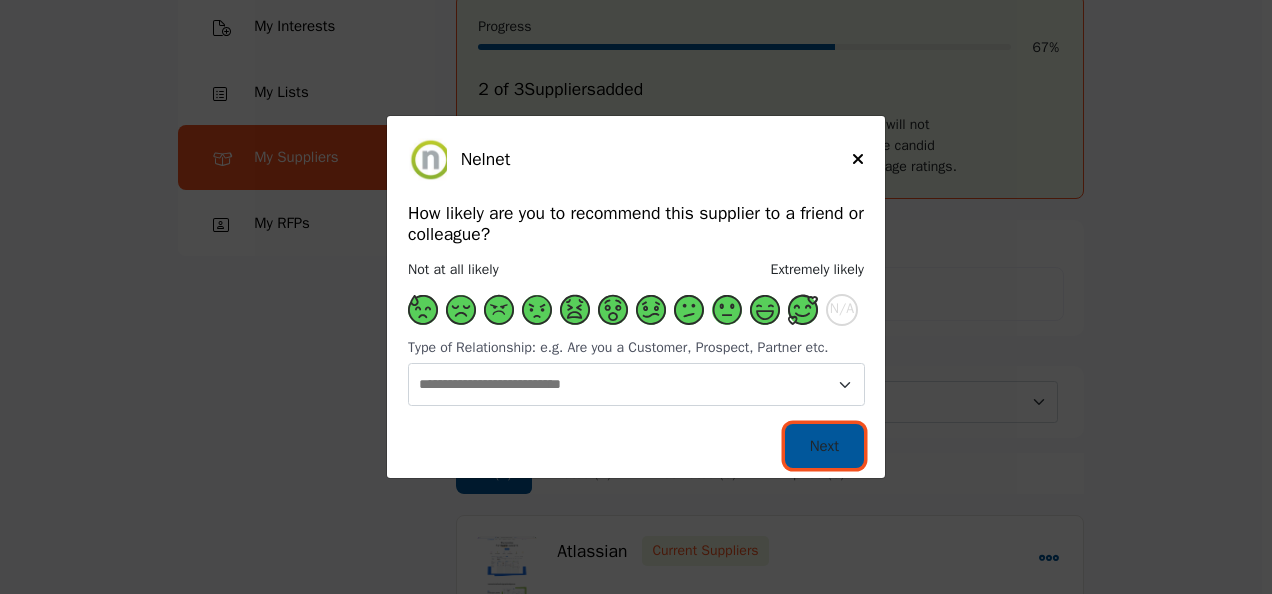 click on "Next" at bounding box center (824, 446) 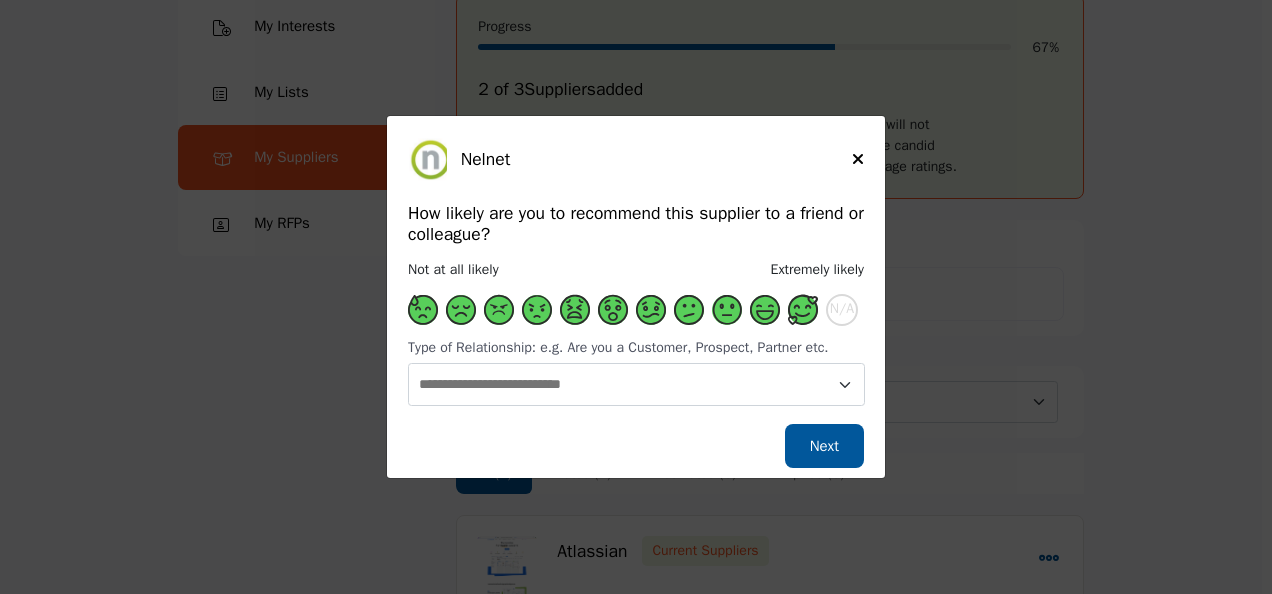 click on "Nelnet" at bounding box center [656, 159] 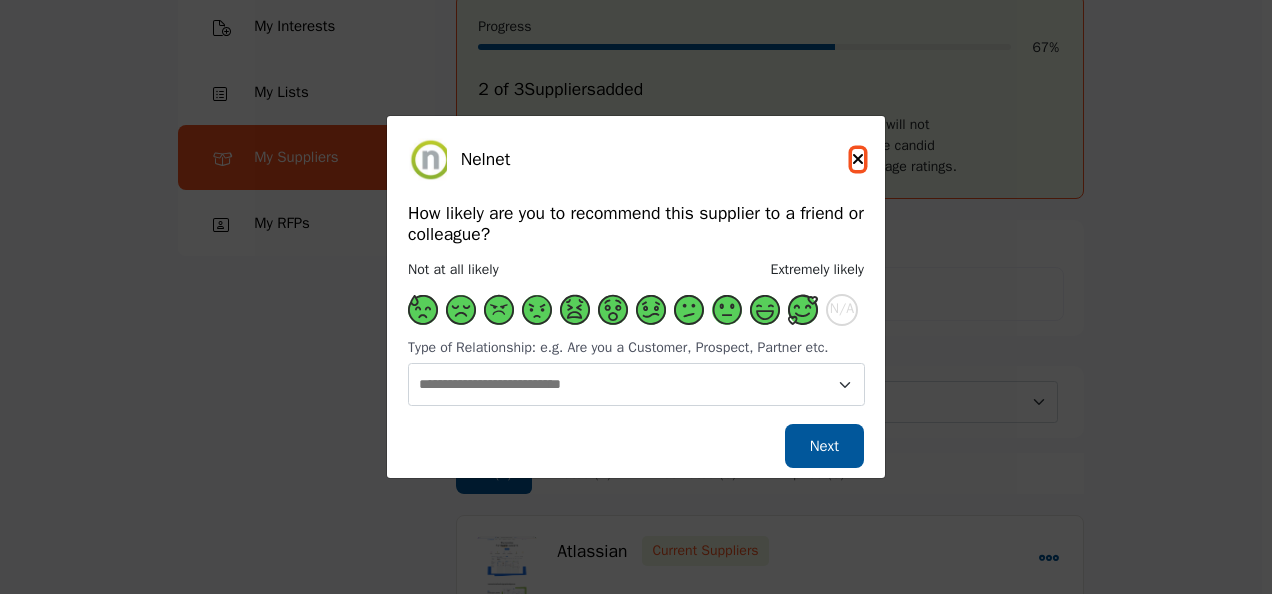 click at bounding box center [858, 159] 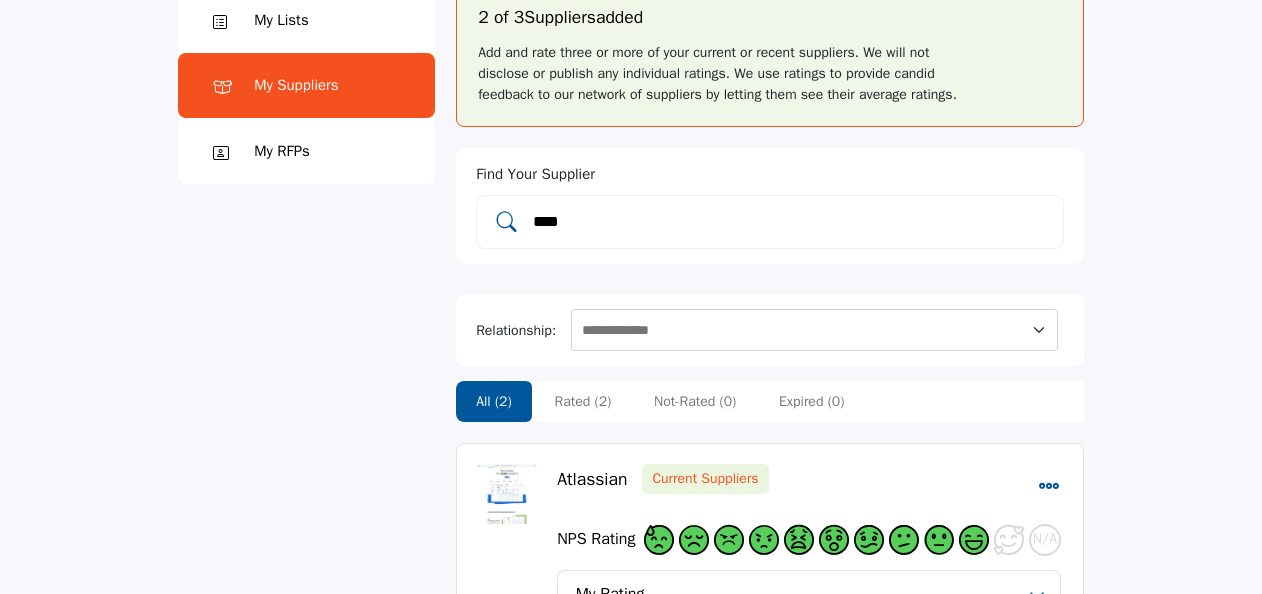 scroll, scrollTop: 300, scrollLeft: 0, axis: vertical 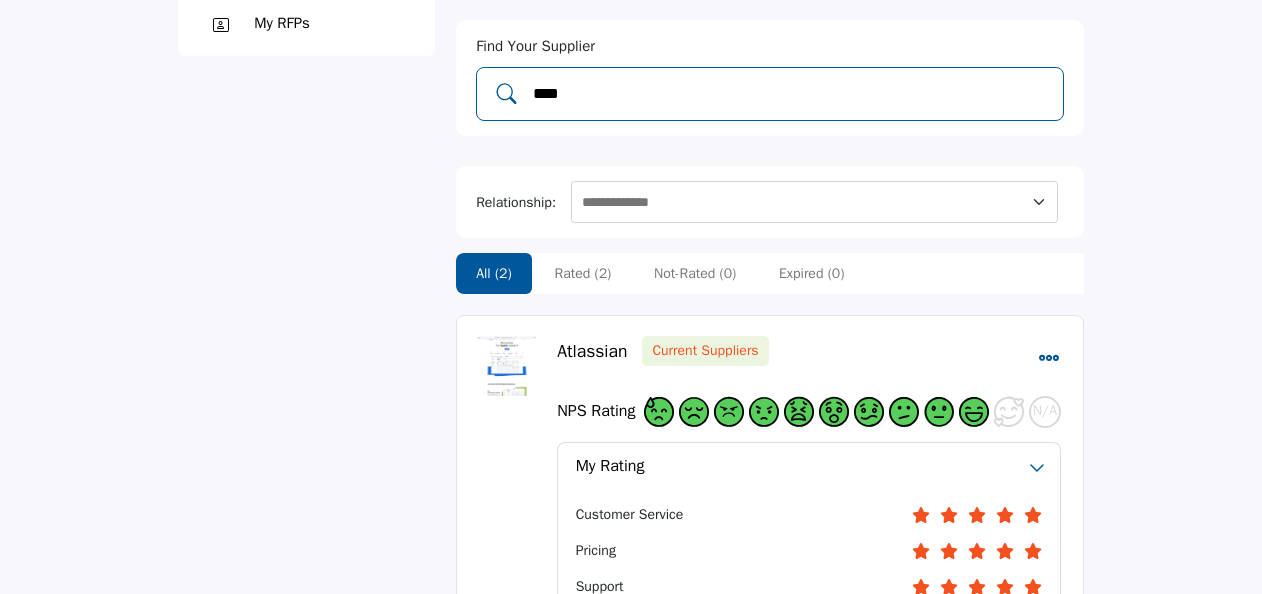click on "****" at bounding box center [790, 94] 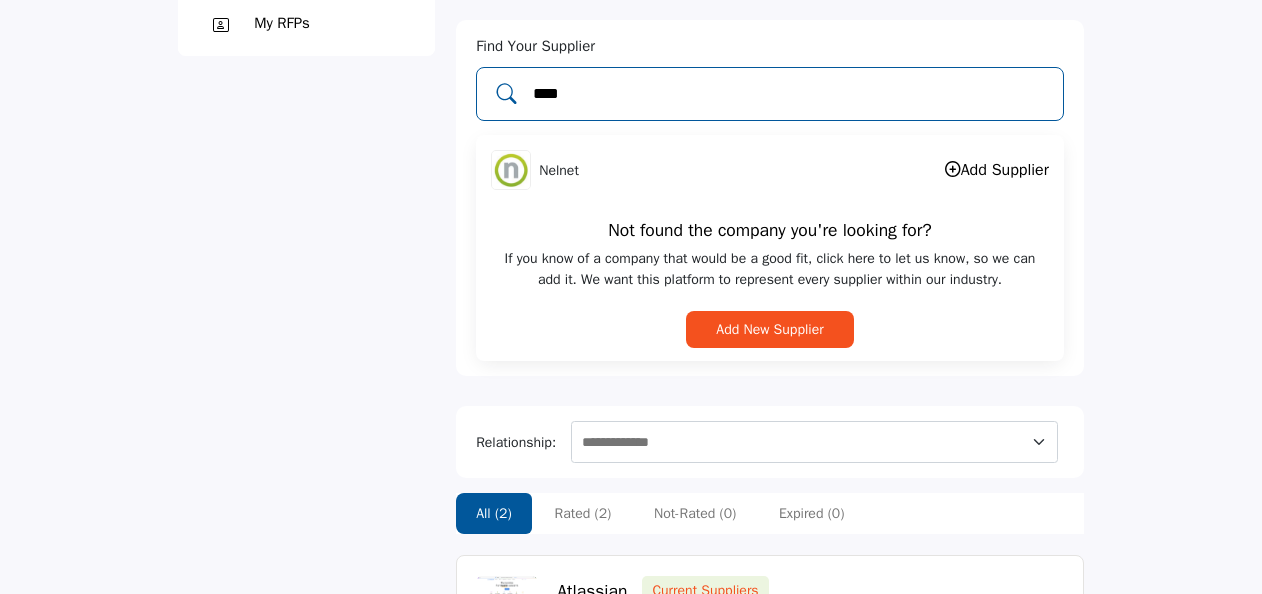 click on "Add Supplier" at bounding box center (997, 170) 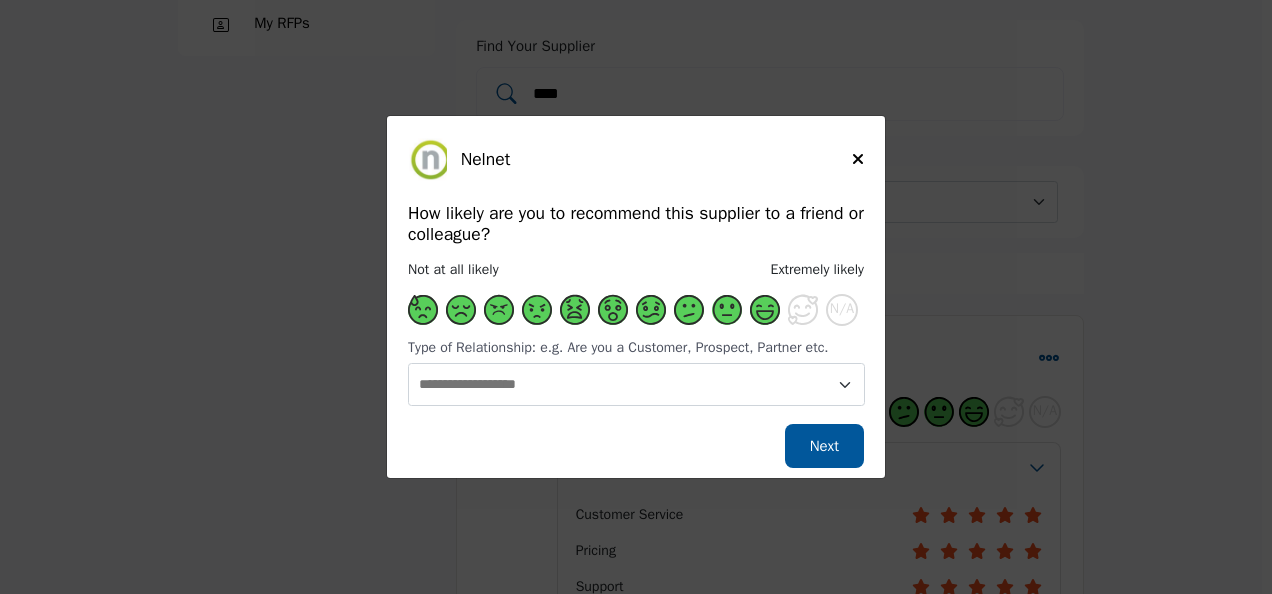 click at bounding box center (765, 310) 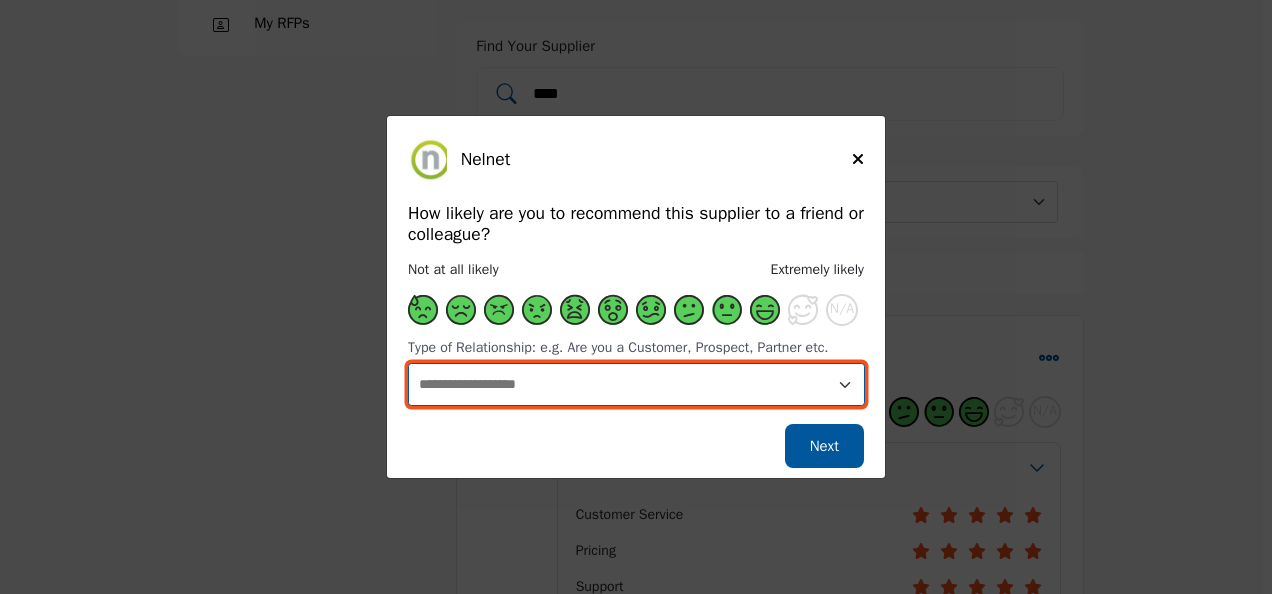 click on "**********" at bounding box center [636, 384] 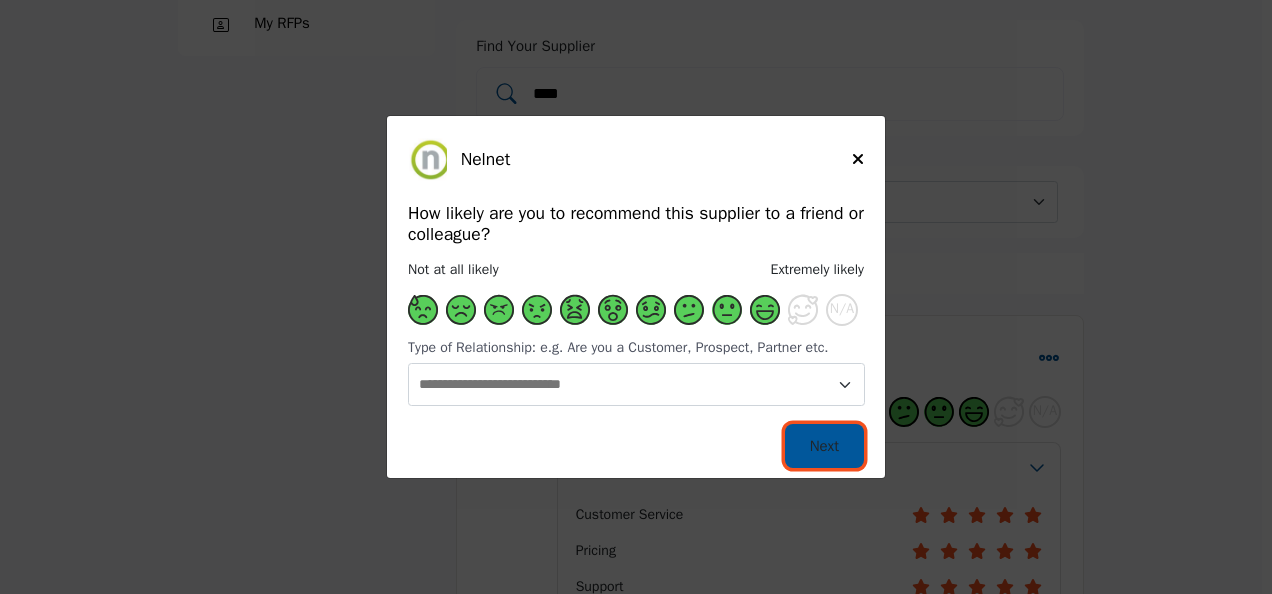 click on "Next" at bounding box center (824, 446) 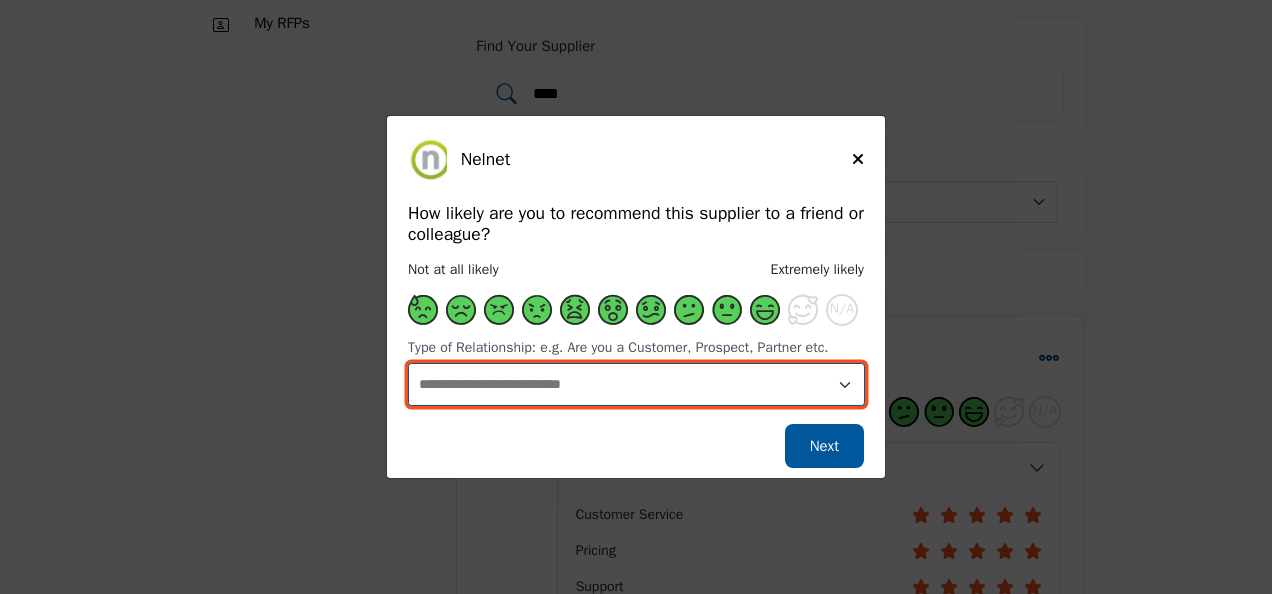 click on "**********" at bounding box center (636, 384) 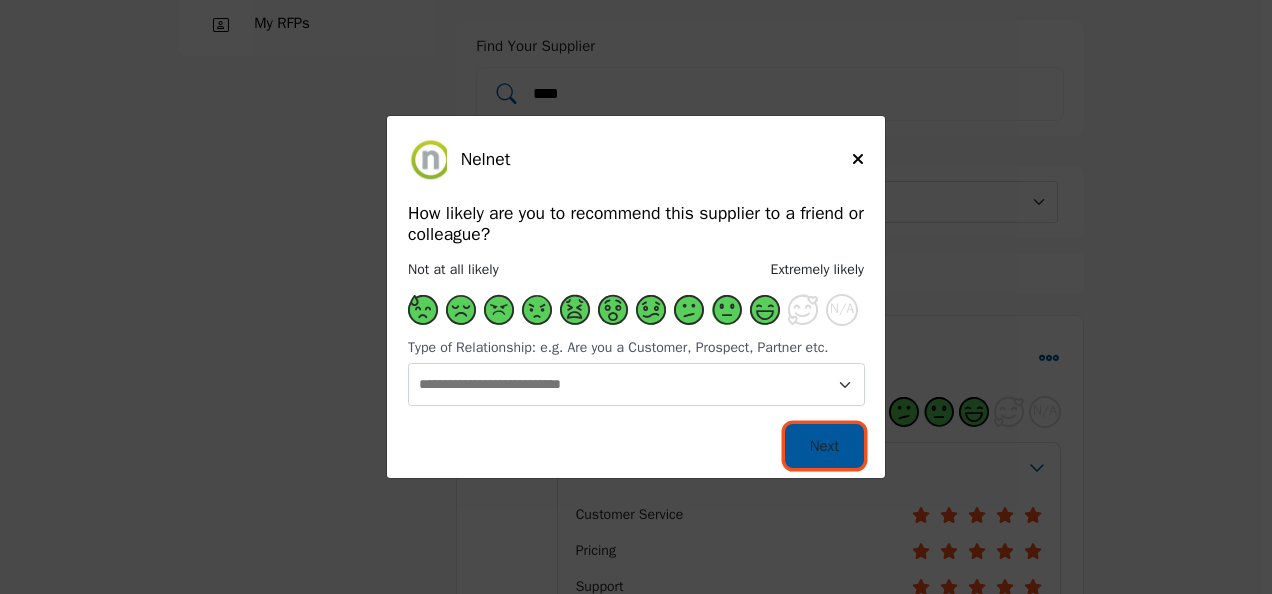 click on "Next" at bounding box center (824, 446) 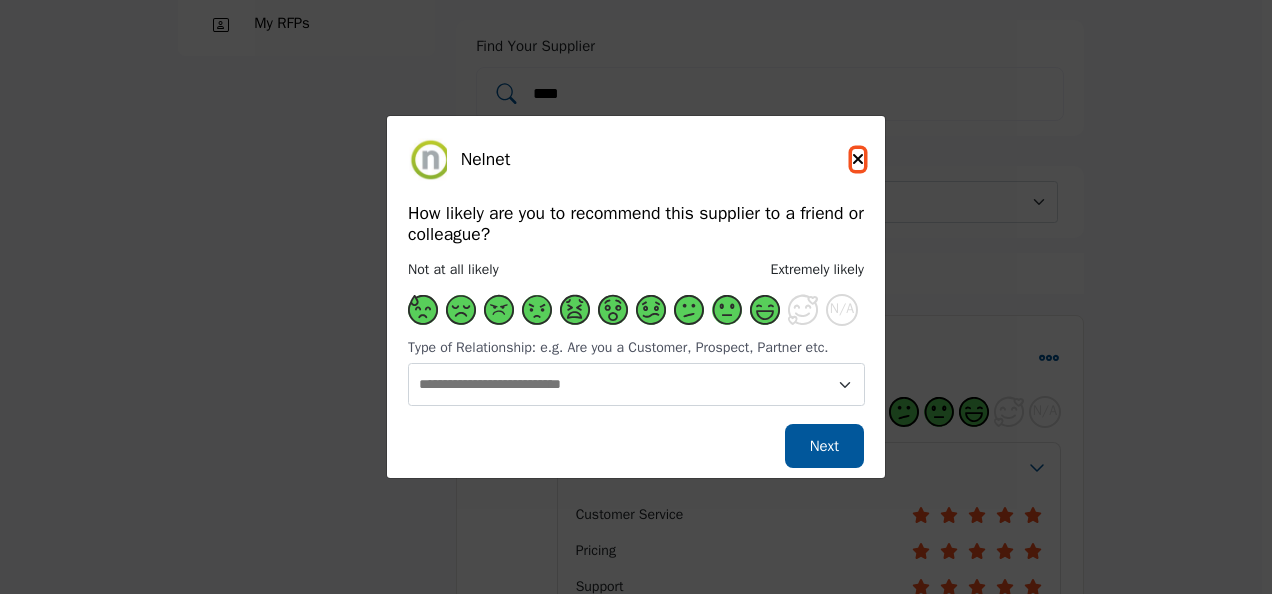 drag, startPoint x: 853, startPoint y: 160, endPoint x: 287, endPoint y: 292, distance: 581.1884 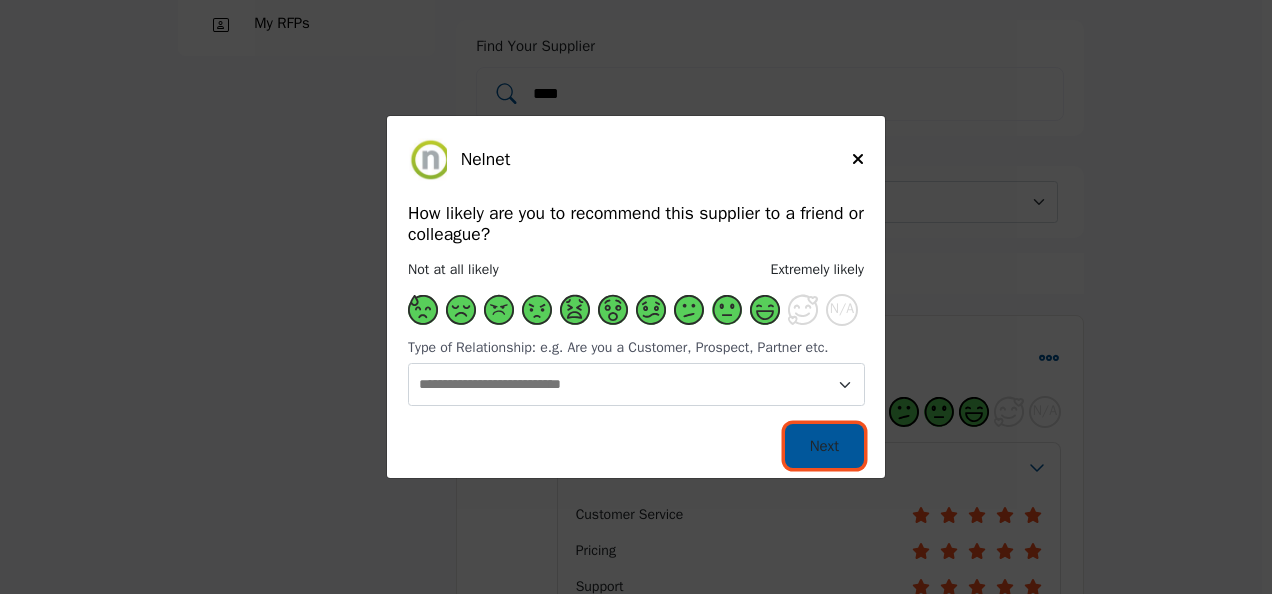 click on "Next" at bounding box center [824, 446] 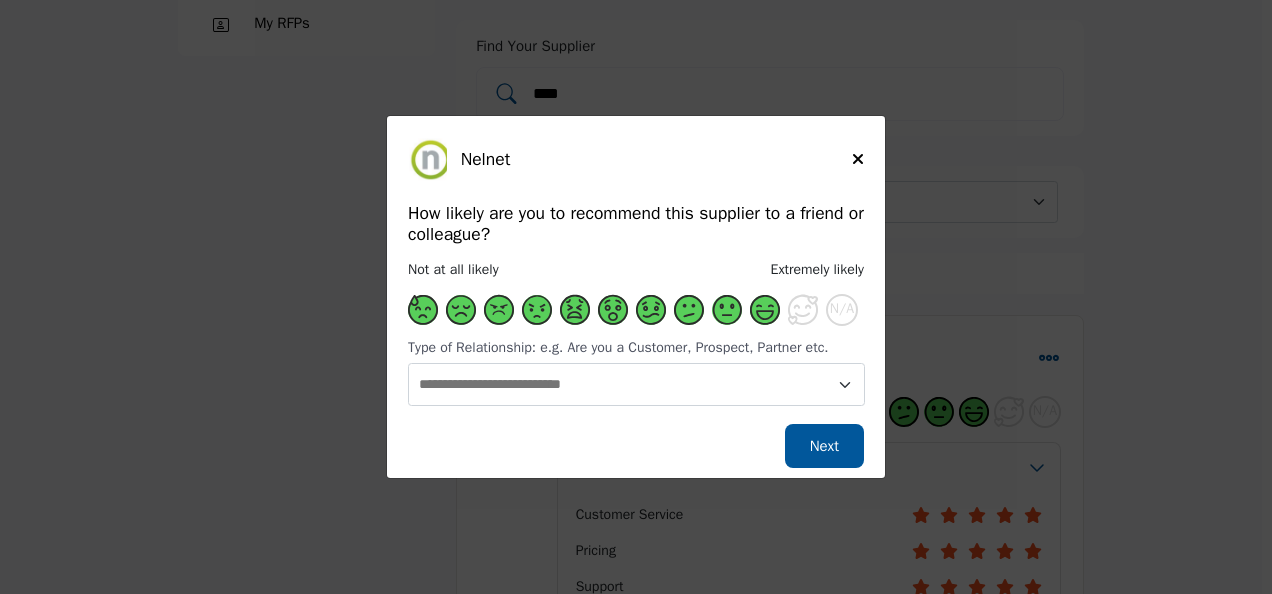 click on "Nelnet
How likely are you to recommend this supplier to a friend or colleague?
Not at all likely N/A *******" at bounding box center (636, 297) 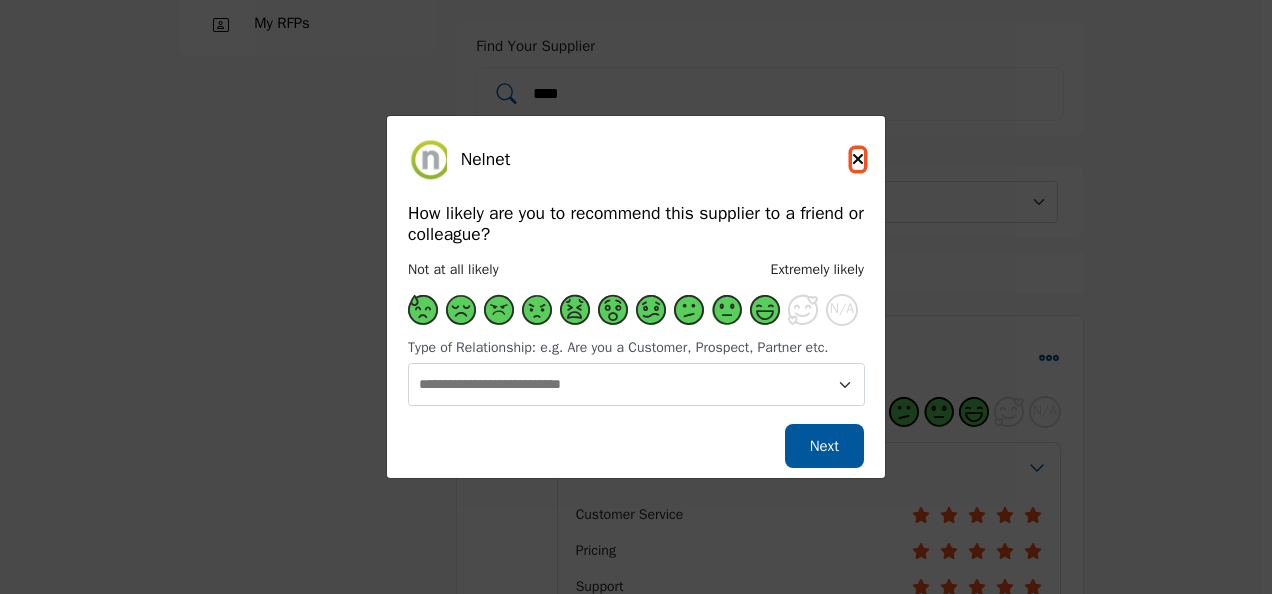 click at bounding box center [858, 159] 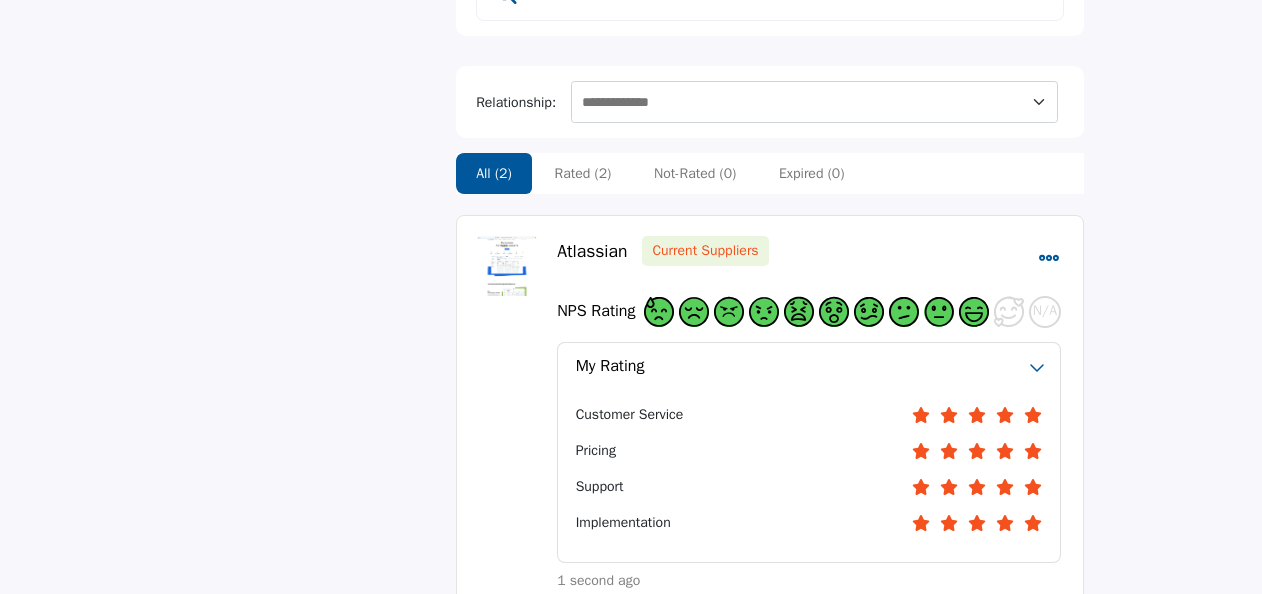 scroll, scrollTop: 0, scrollLeft: 0, axis: both 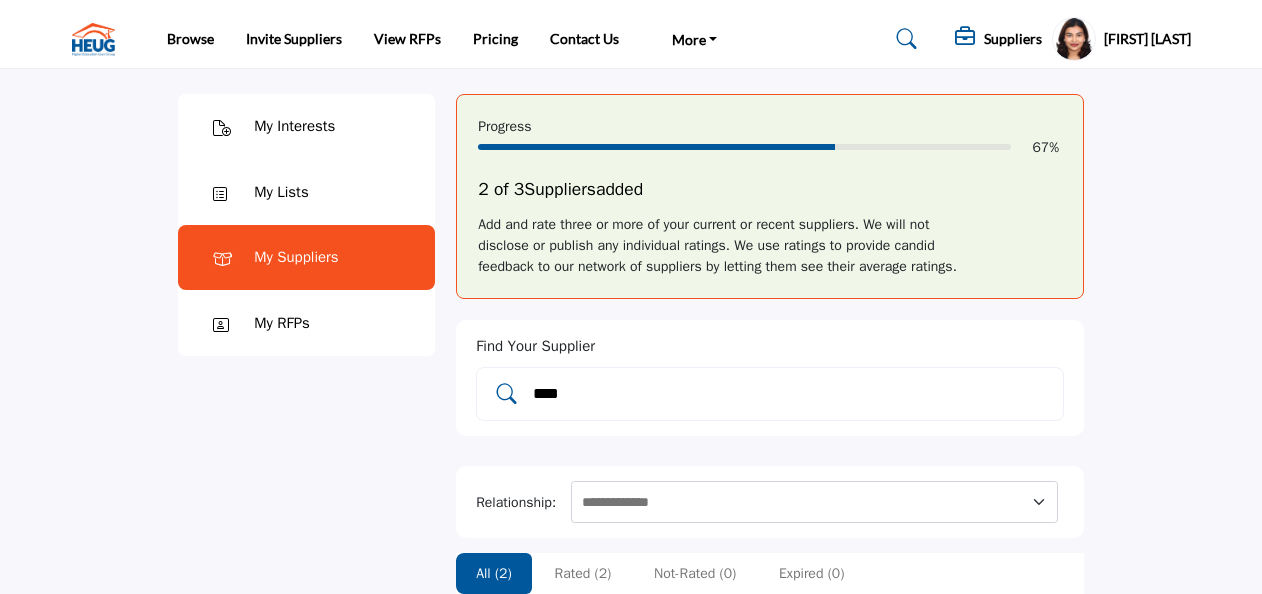 click on "My Lists" at bounding box center (306, 192) 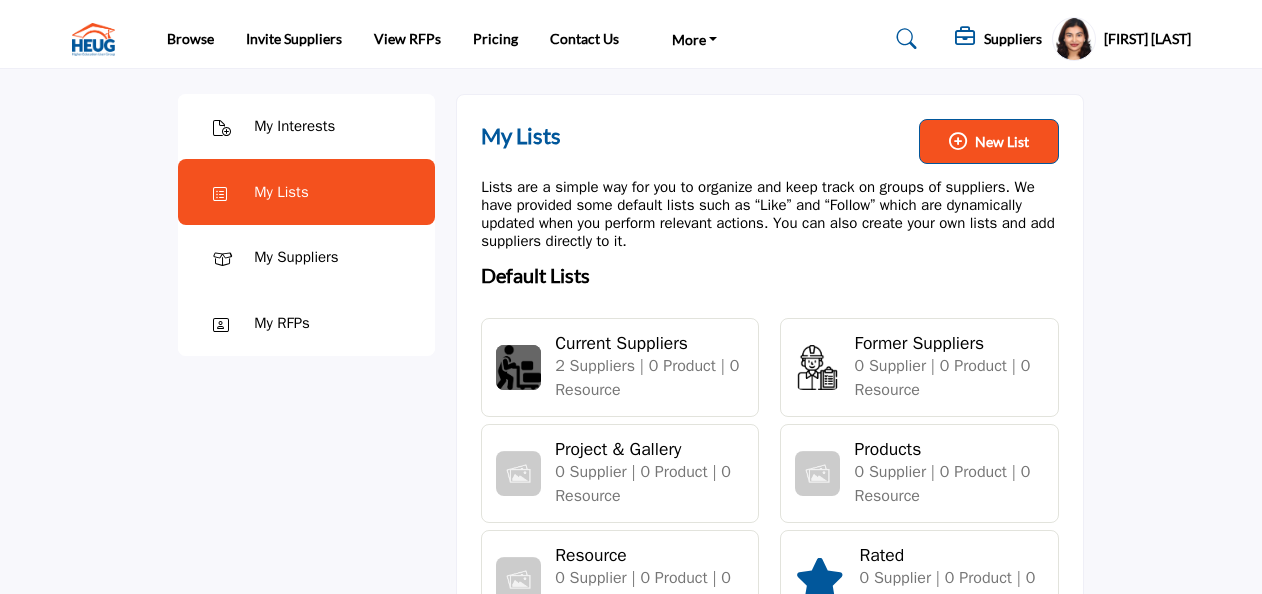 click at bounding box center (518, 367) 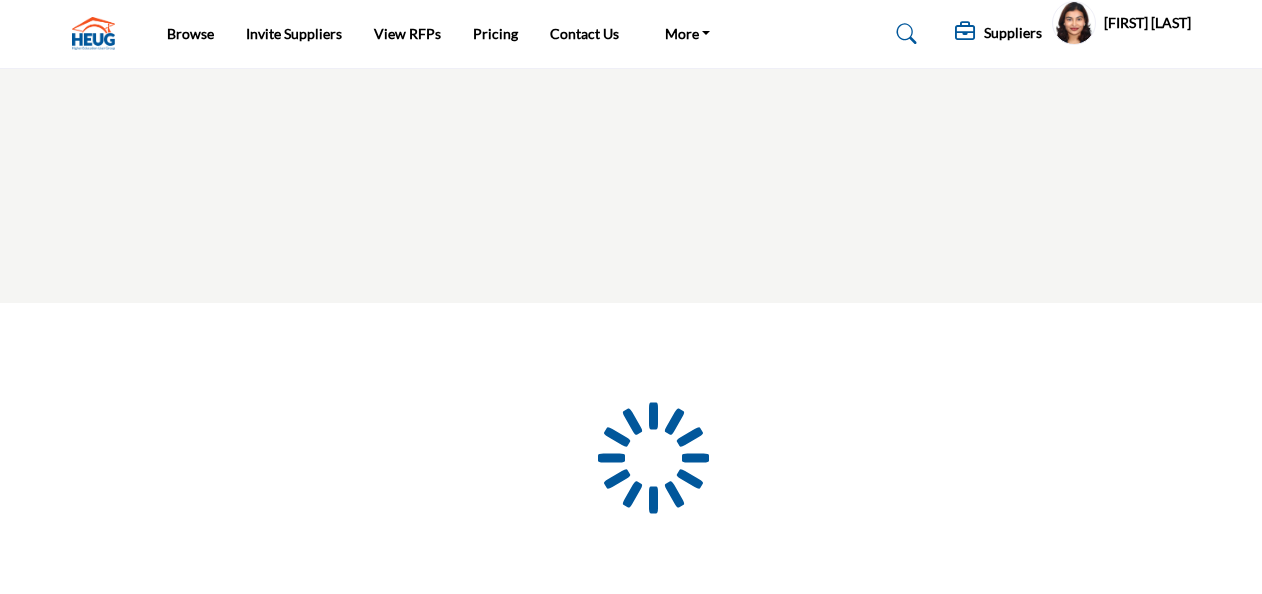 scroll, scrollTop: 0, scrollLeft: 0, axis: both 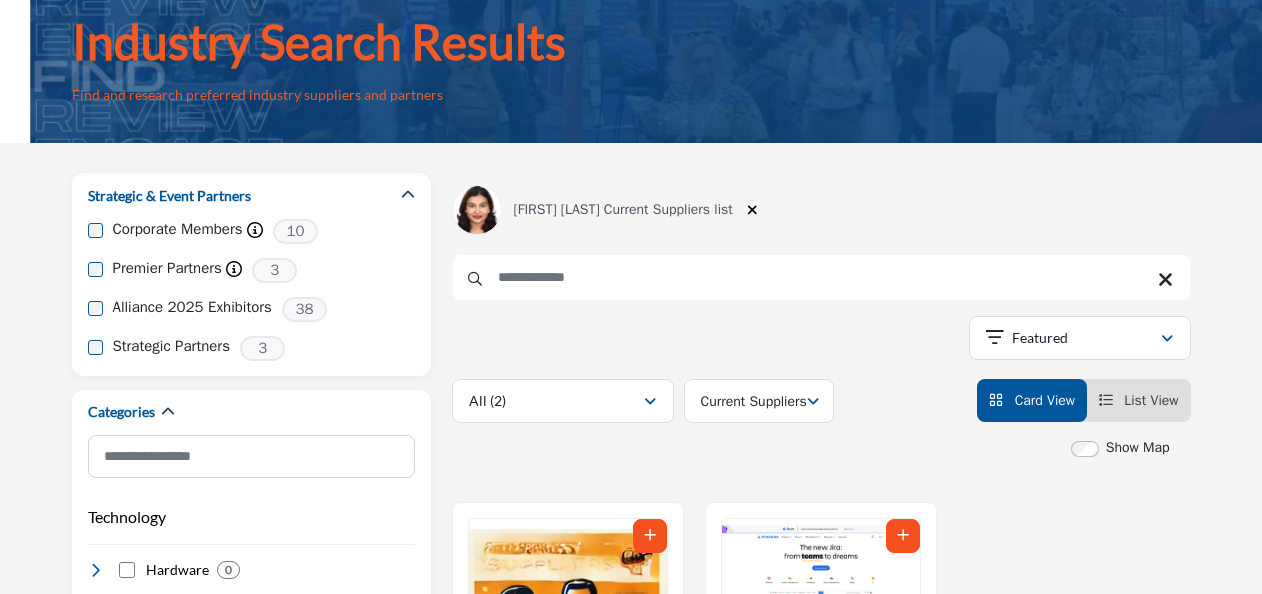 click at bounding box center [821, 277] 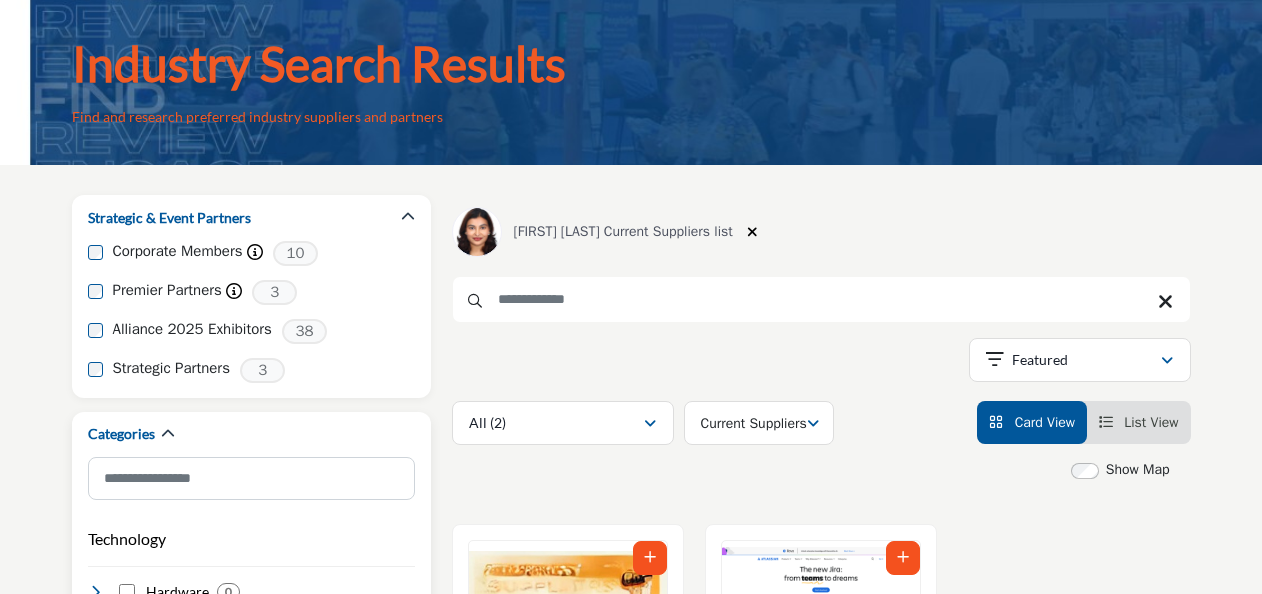 scroll, scrollTop: 0, scrollLeft: 0, axis: both 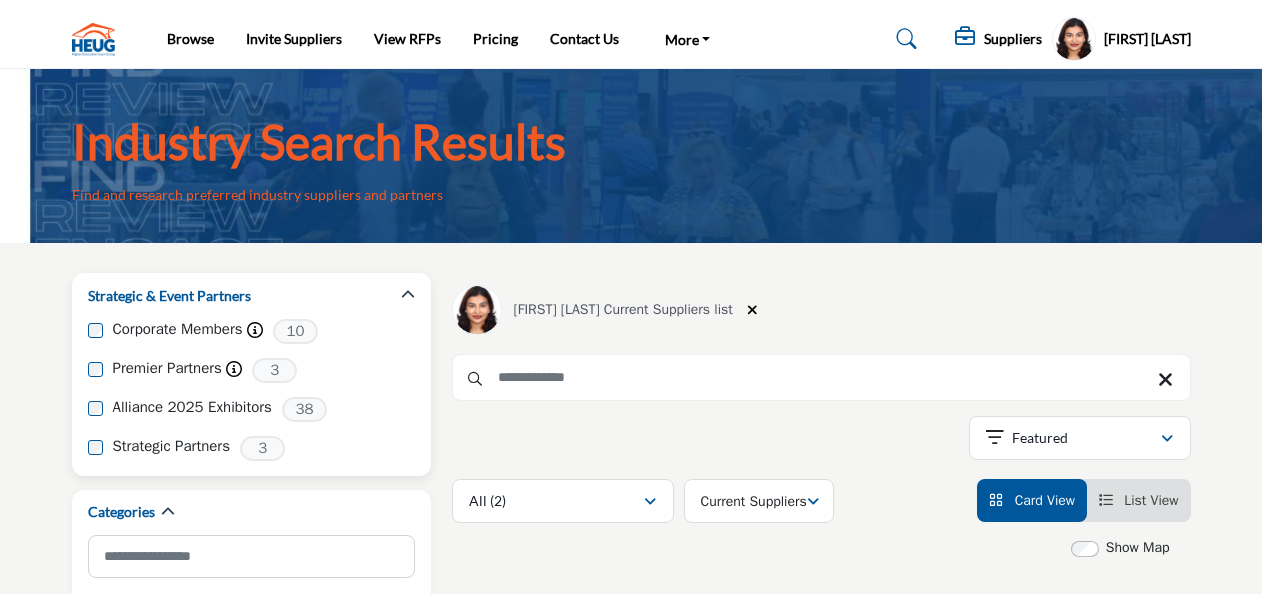 click on "Corporate Members" at bounding box center [178, 329] 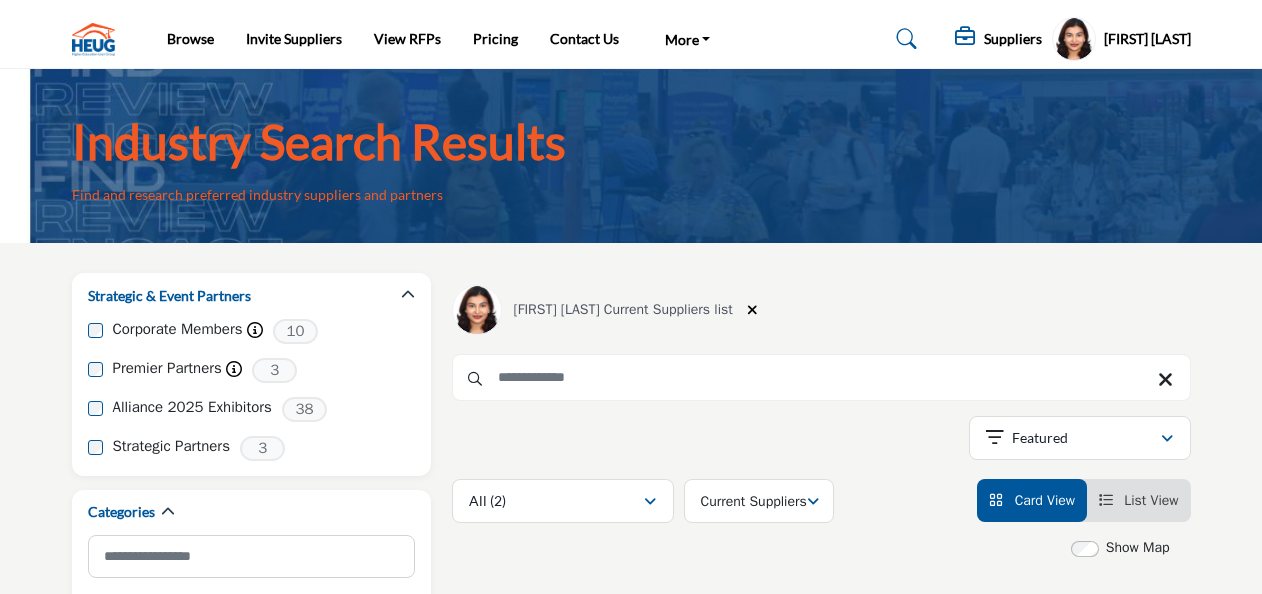 click on "10" at bounding box center [295, 331] 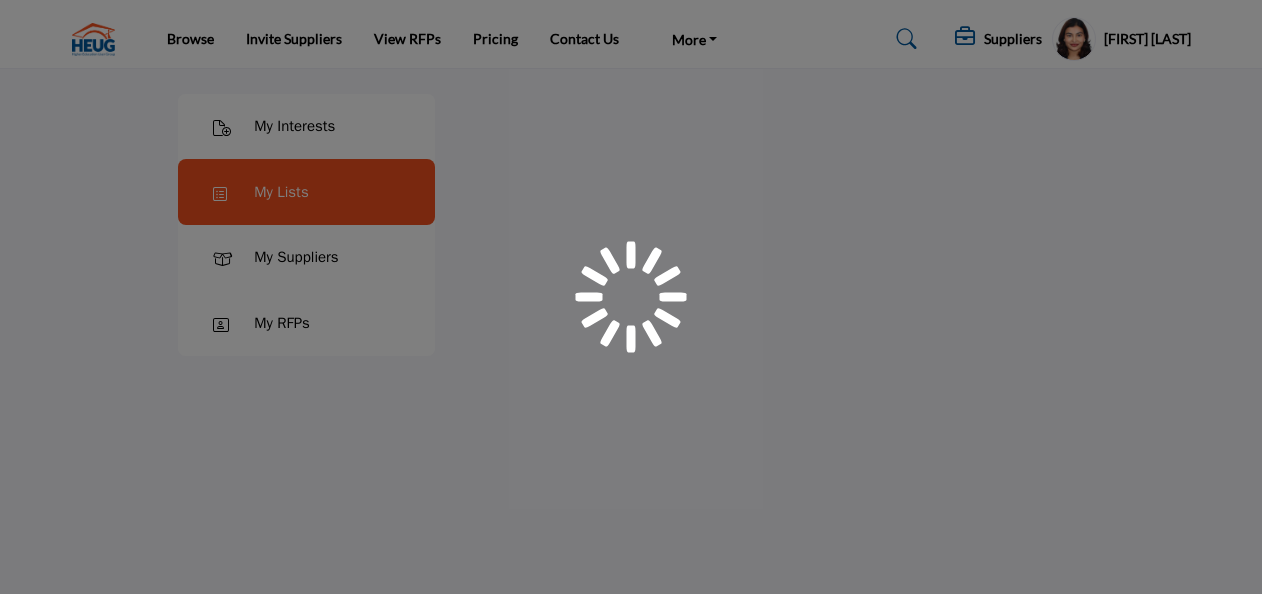 scroll, scrollTop: 0, scrollLeft: 0, axis: both 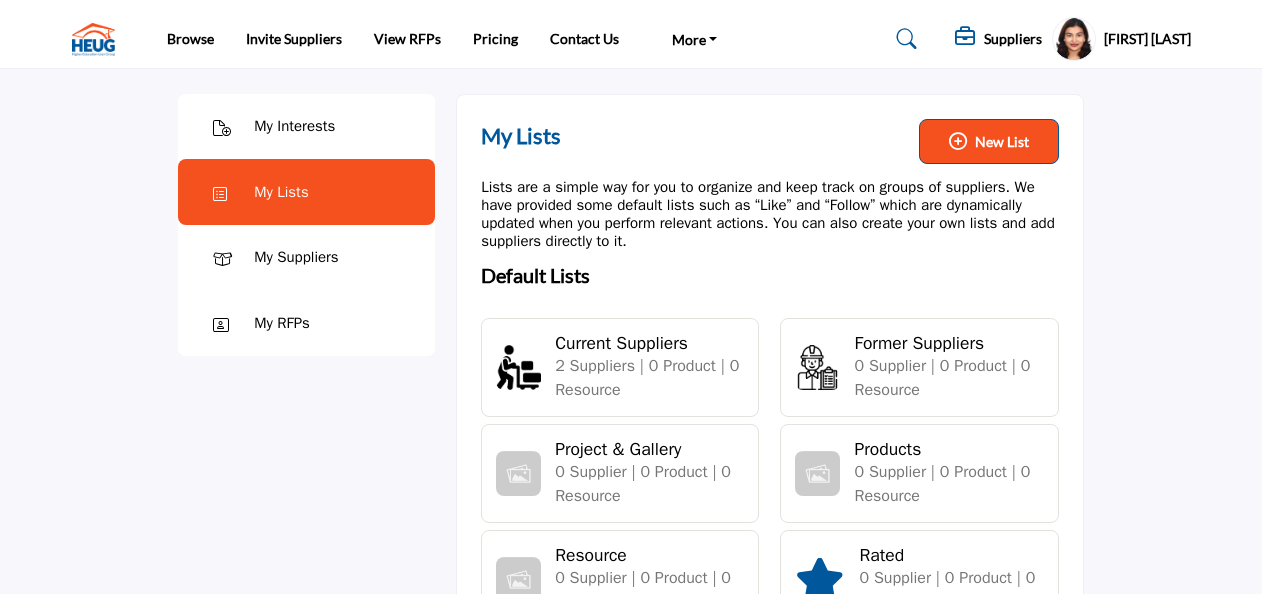 click on "My Suppliers" at bounding box center [296, 257] 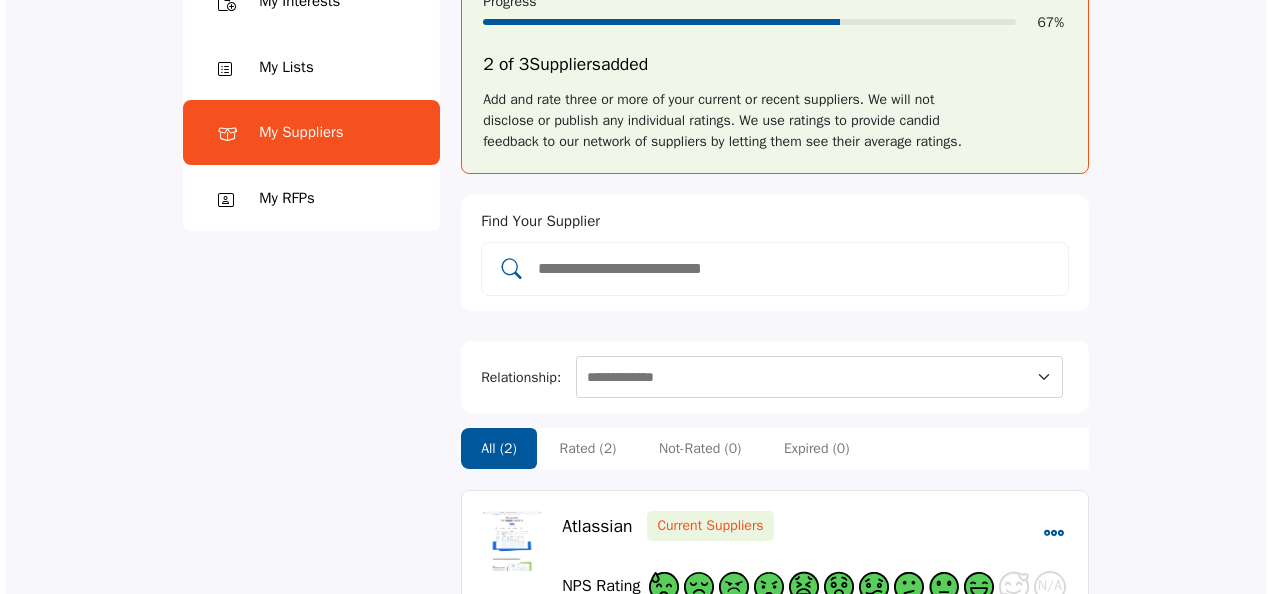 scroll, scrollTop: 300, scrollLeft: 0, axis: vertical 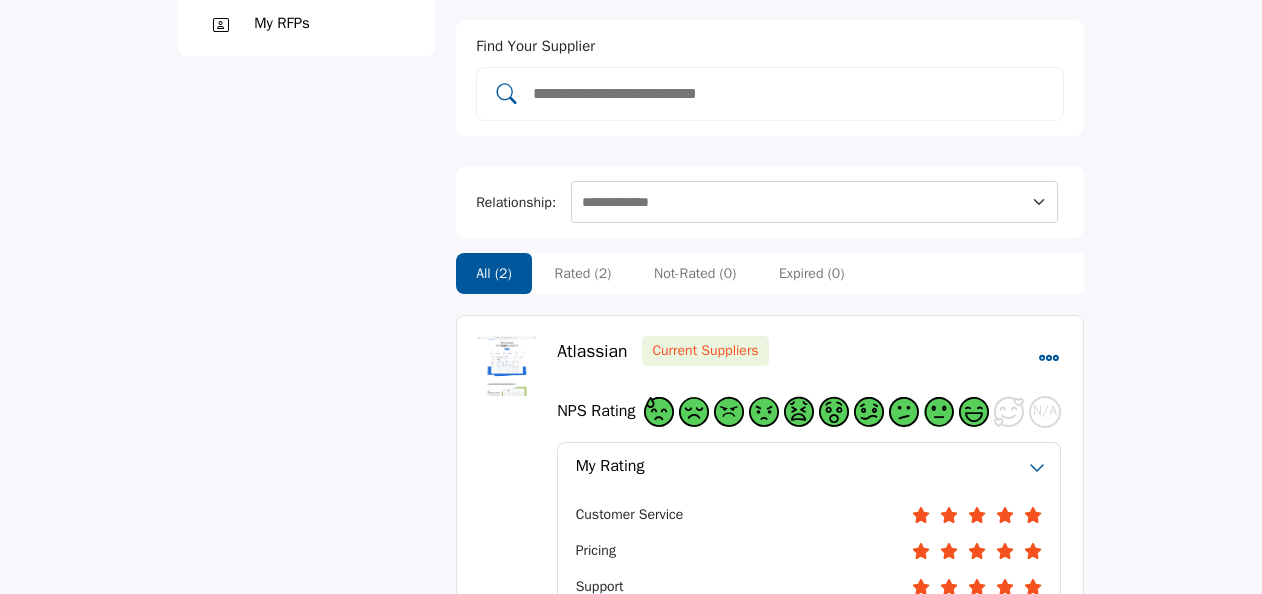 click at bounding box center [790, 94] 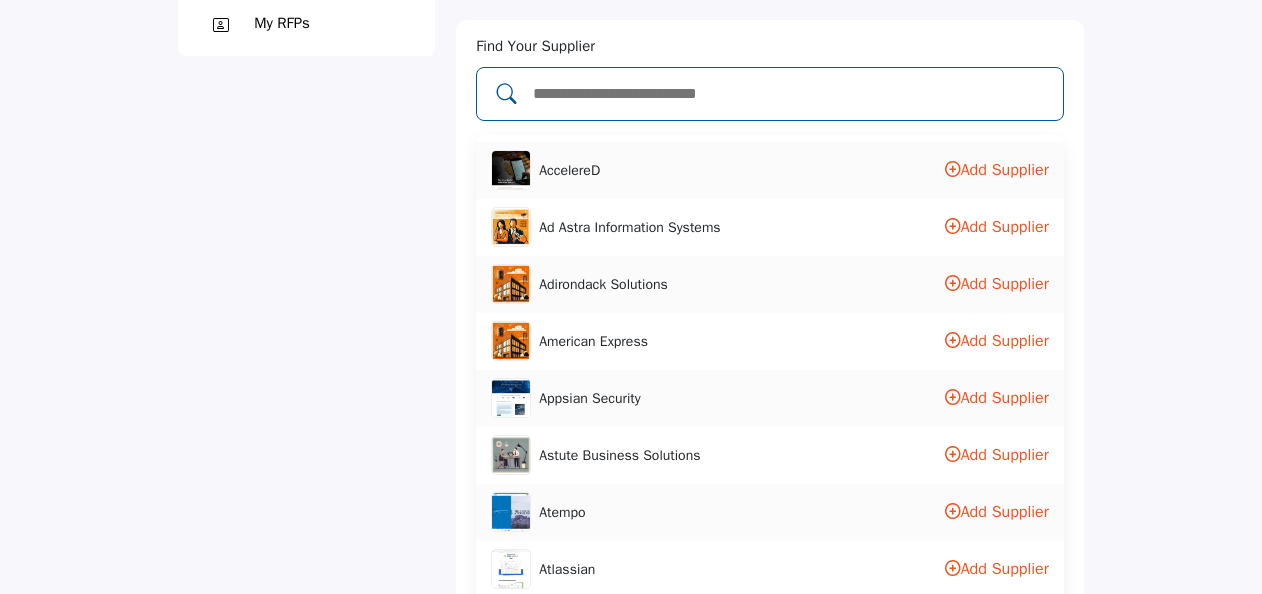 click at bounding box center [790, 94] 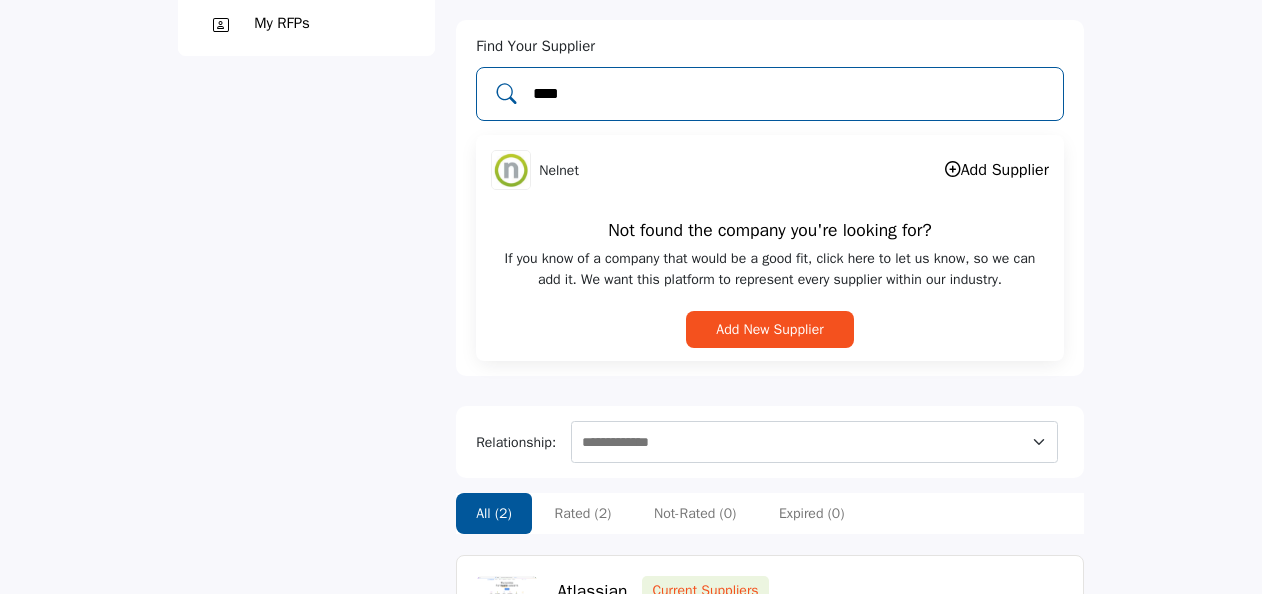 type on "****" 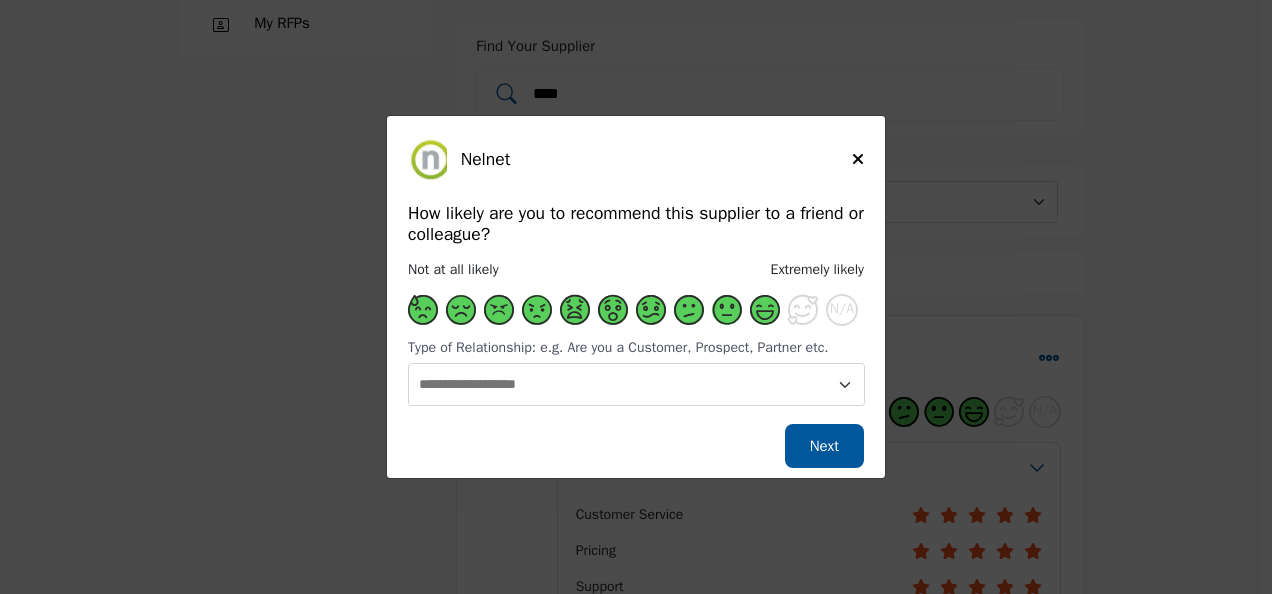 click at bounding box center (765, 310) 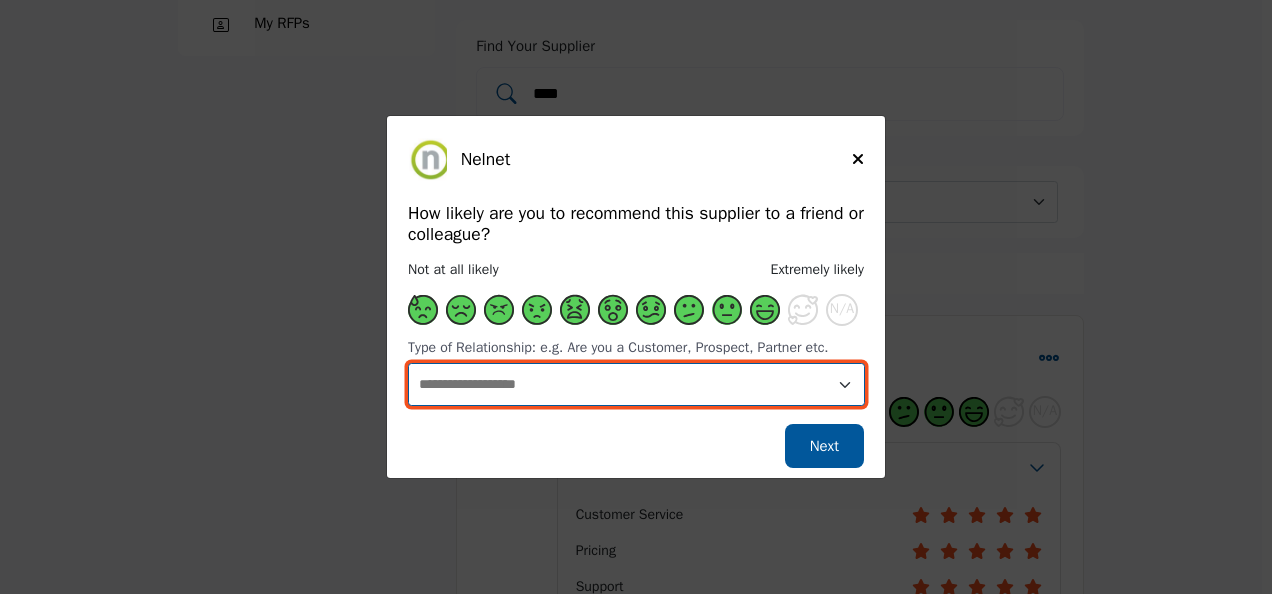 click on "**********" at bounding box center [636, 384] 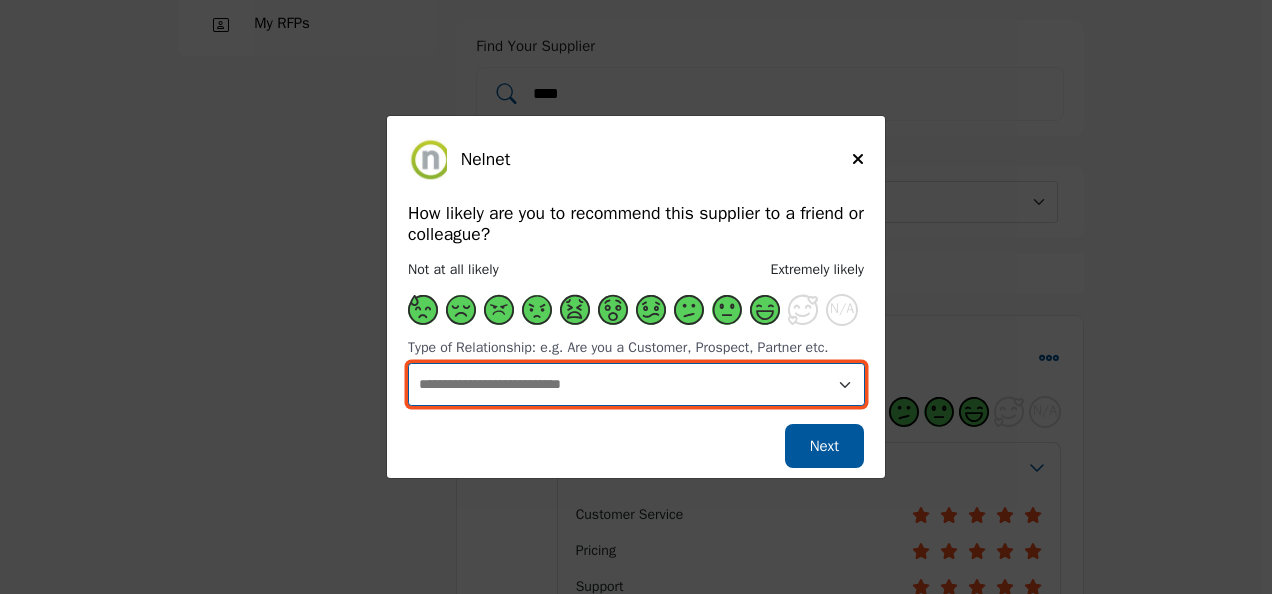 click on "**********" at bounding box center (636, 384) 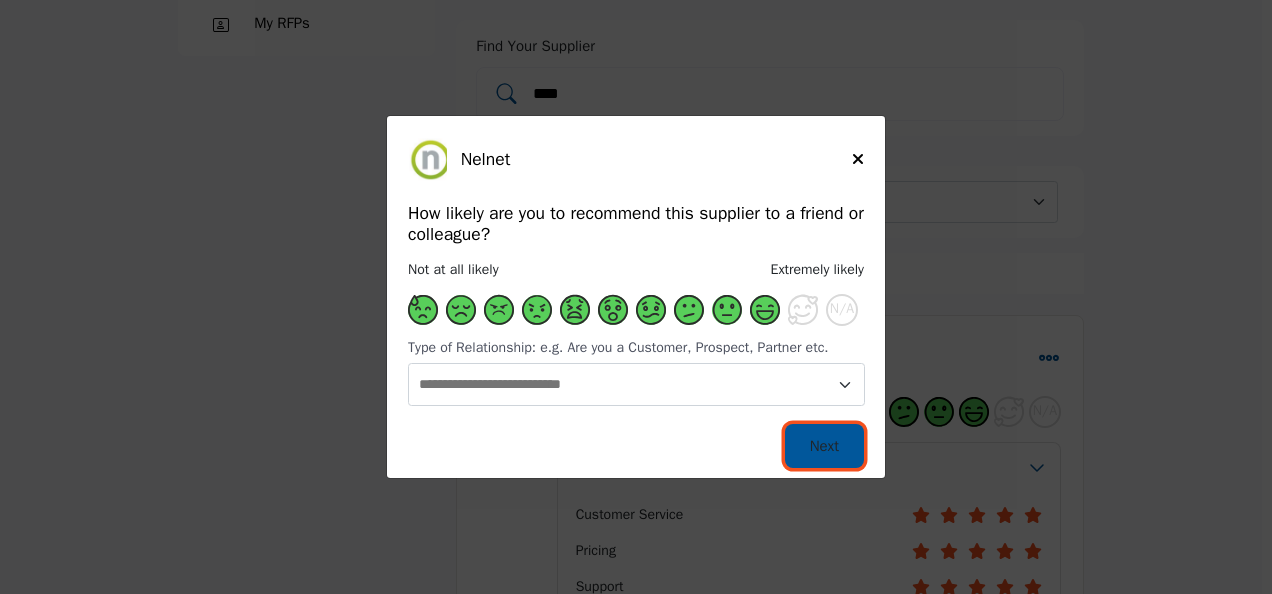 click on "Next" at bounding box center (824, 446) 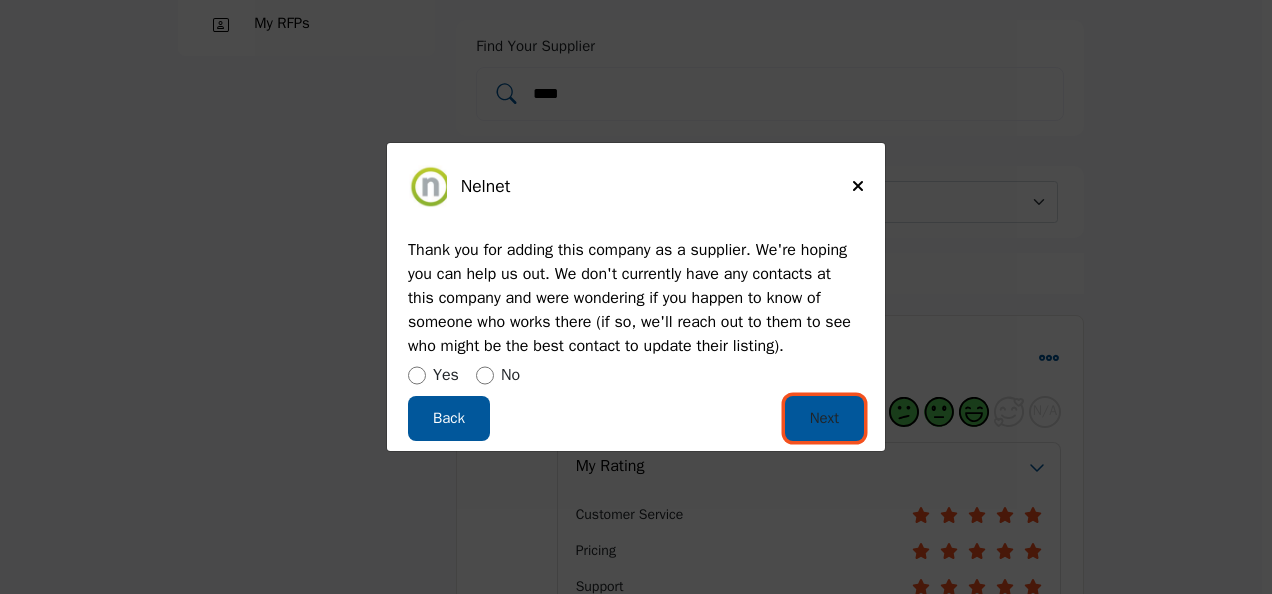 click on "Next" at bounding box center (824, 418) 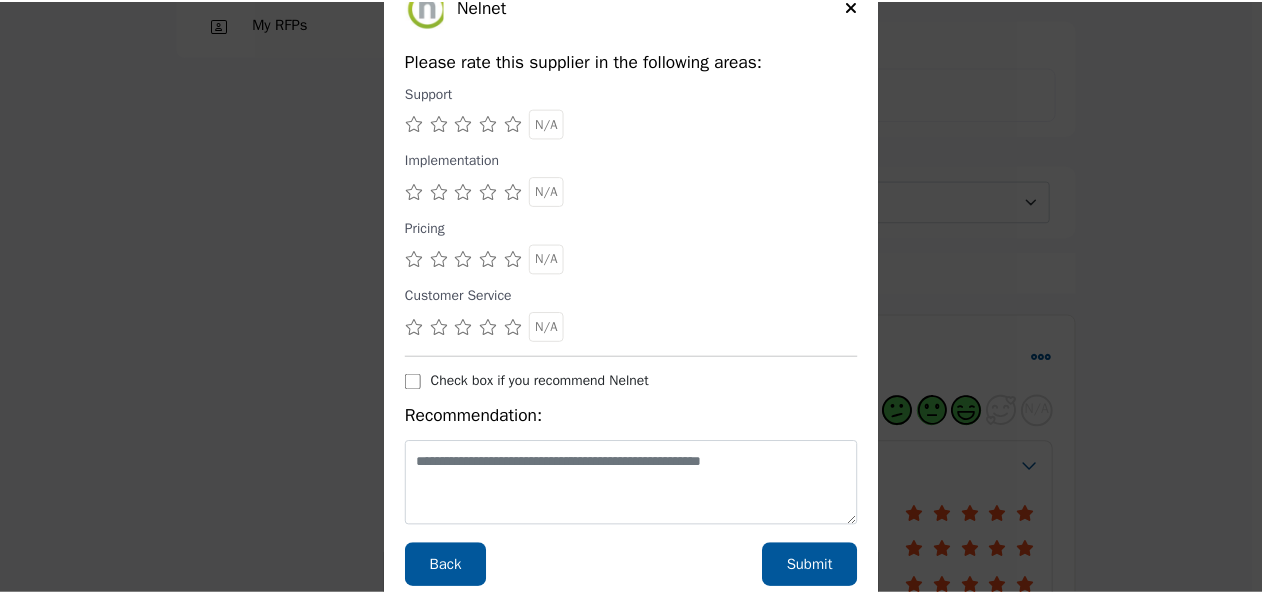 scroll, scrollTop: 90, scrollLeft: 0, axis: vertical 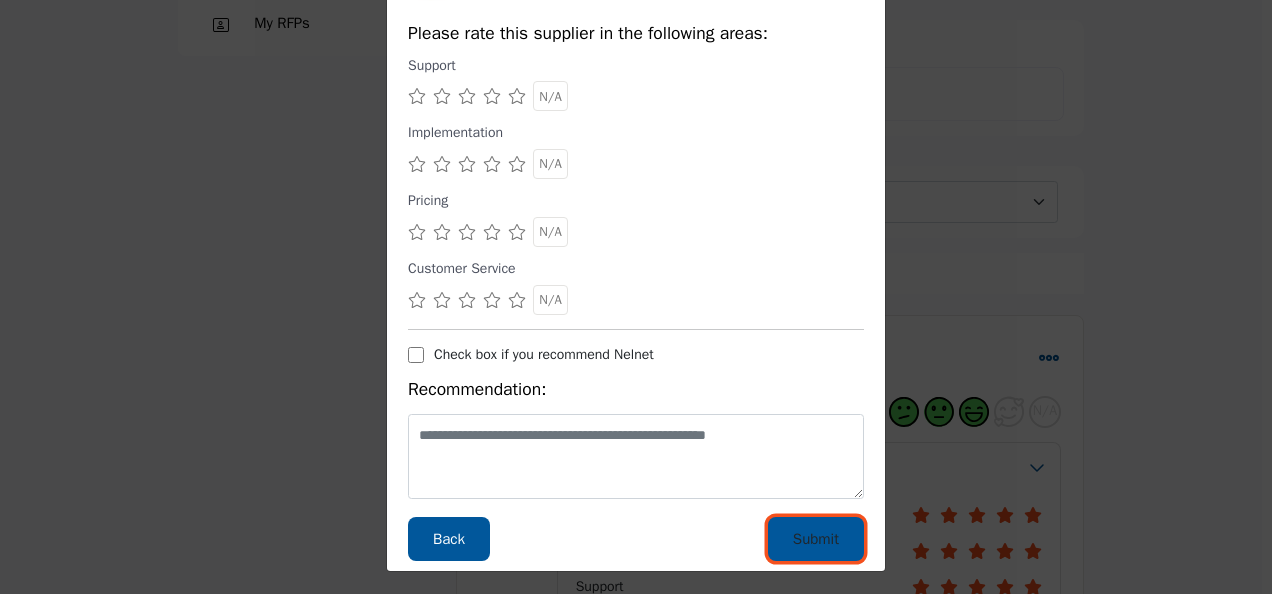 click on "Submit" at bounding box center (816, 539) 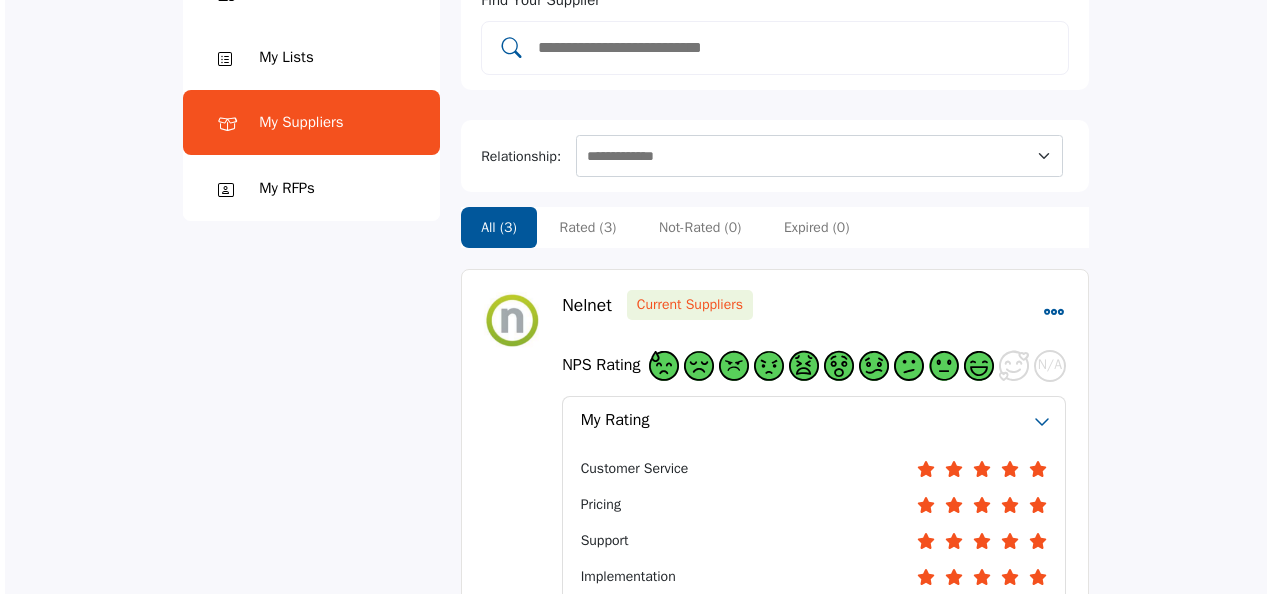 scroll, scrollTop: 0, scrollLeft: 0, axis: both 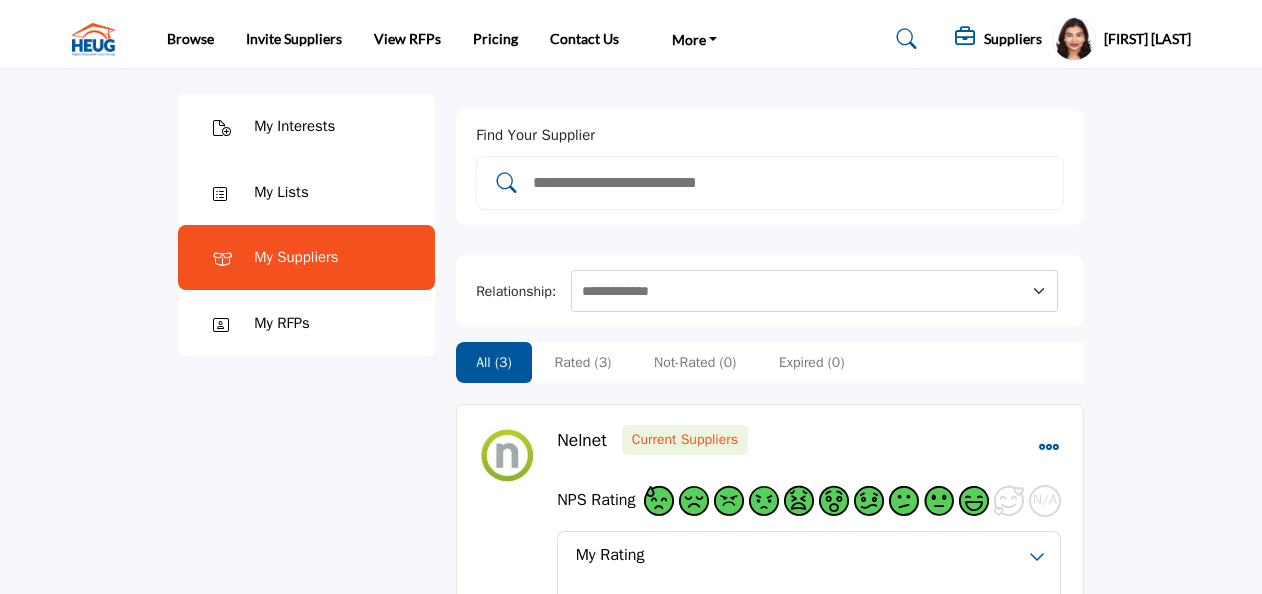 click on "My Interests" at bounding box center [294, 126] 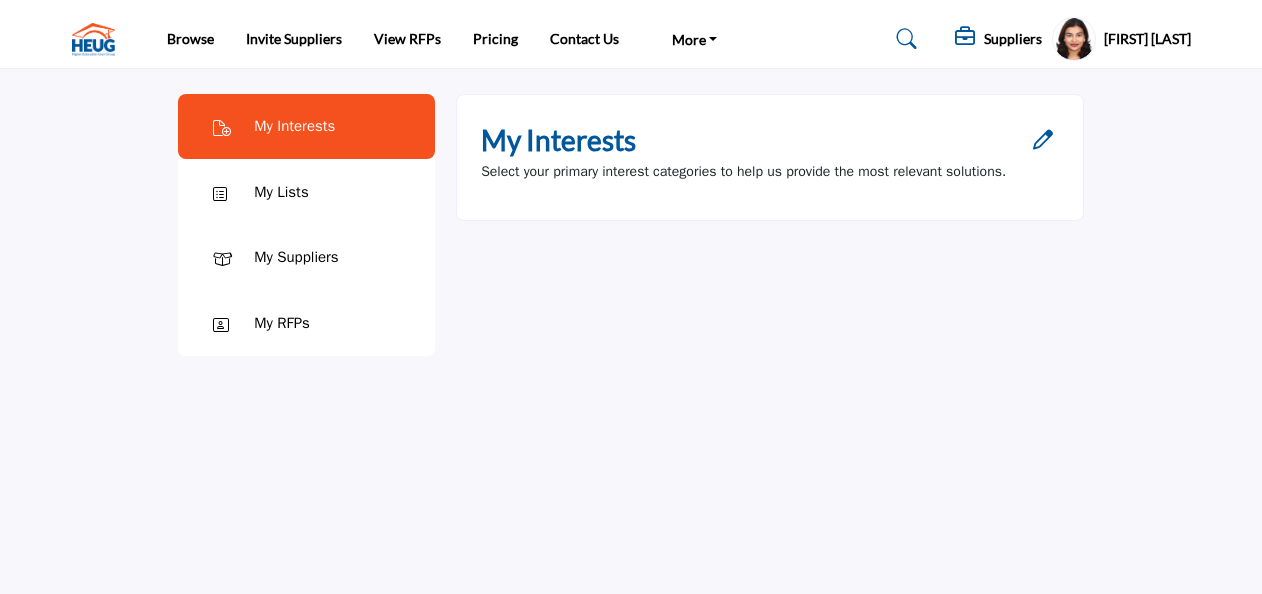 click on "My RFPs" at bounding box center [306, 323] 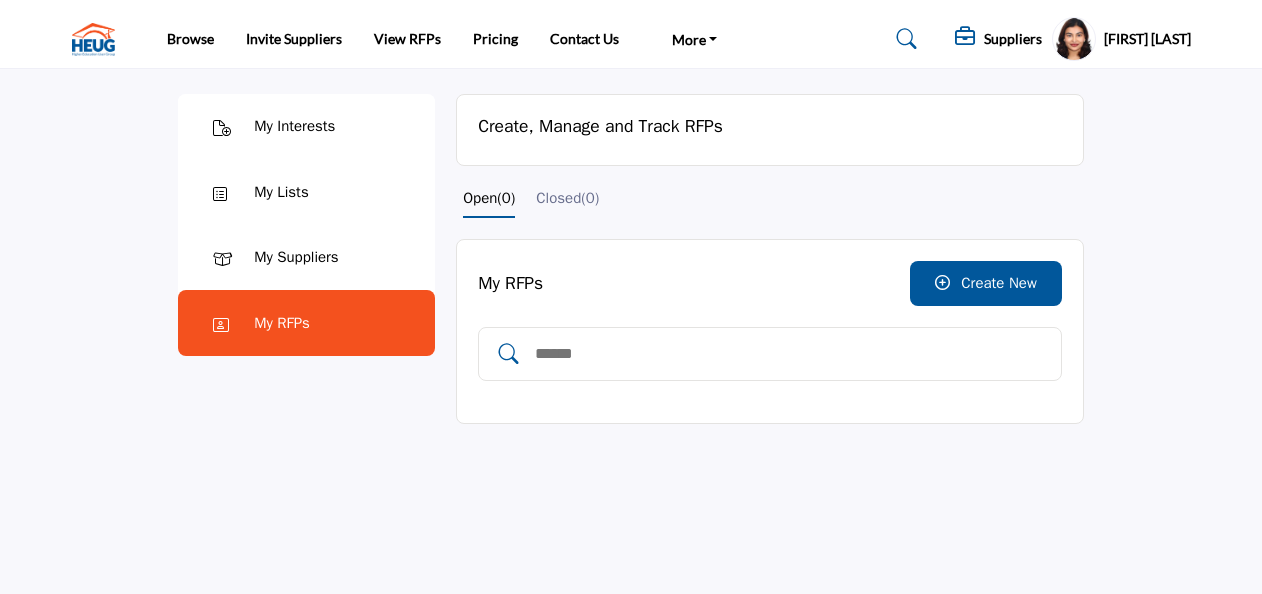 click on "My Interests" at bounding box center [294, 126] 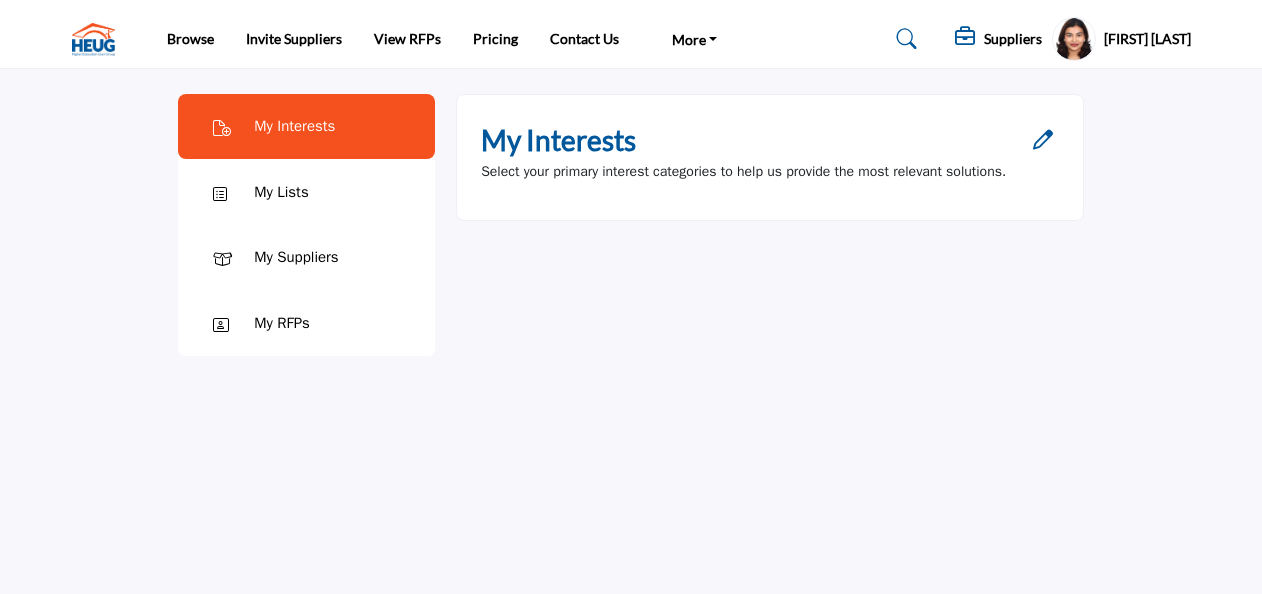 click on "Select your primary interest categories to help us provide the most relevant solutions." at bounding box center (743, 171) 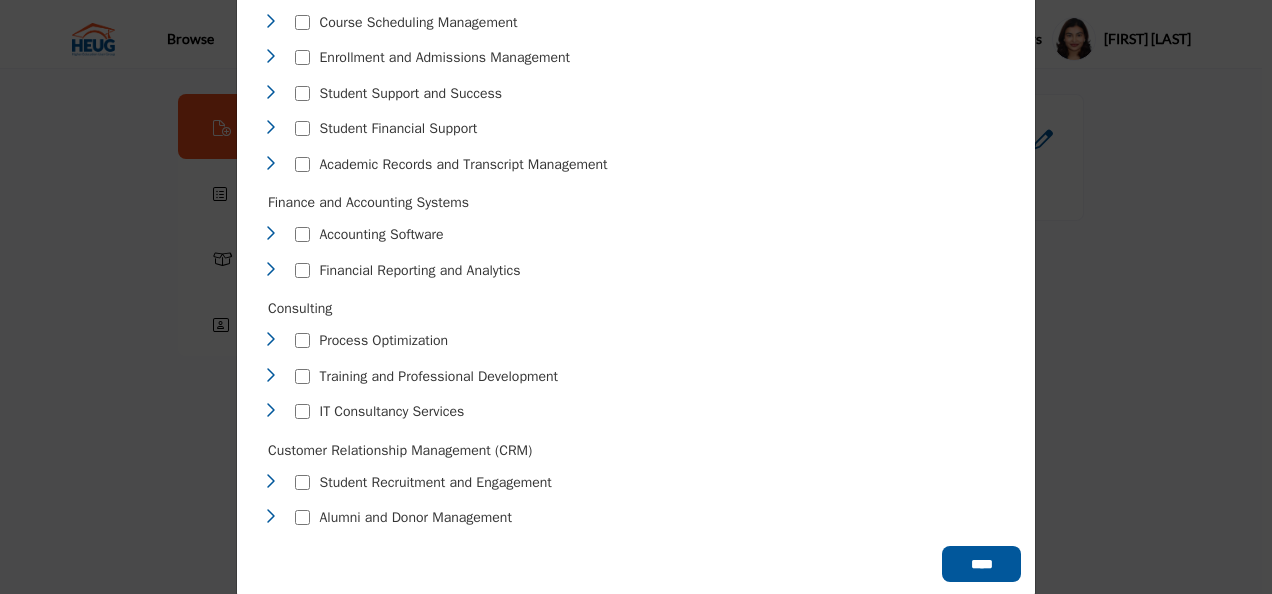 scroll, scrollTop: 848, scrollLeft: 0, axis: vertical 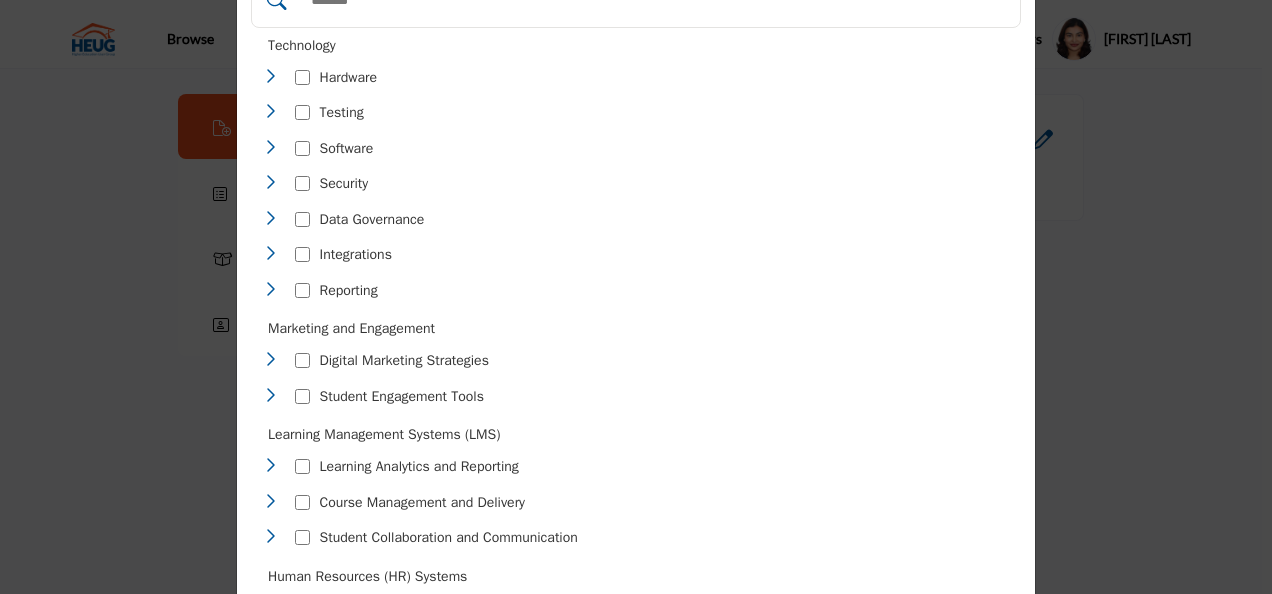 click at bounding box center (270, 147) 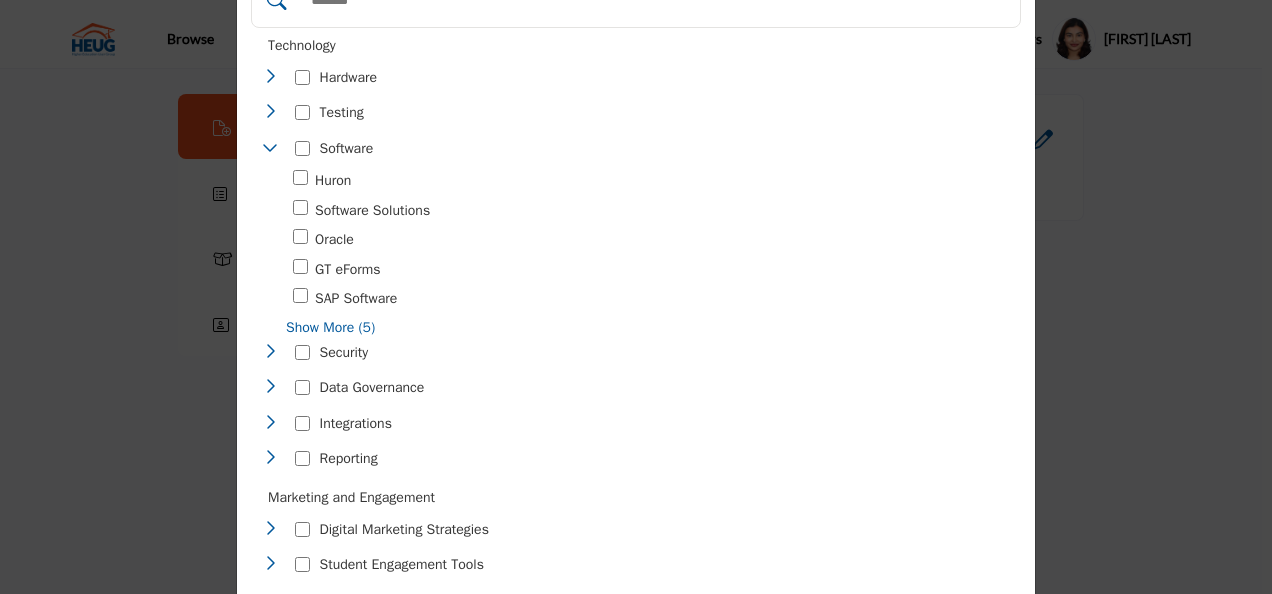 click at bounding box center (300, 298) 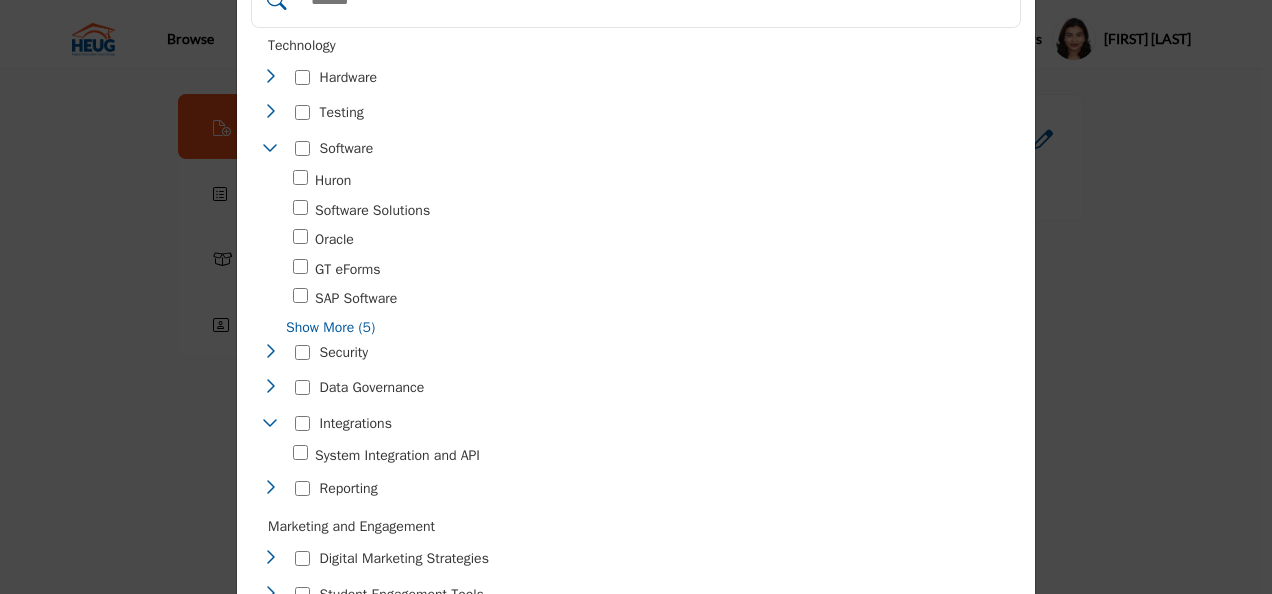 click at bounding box center (270, 487) 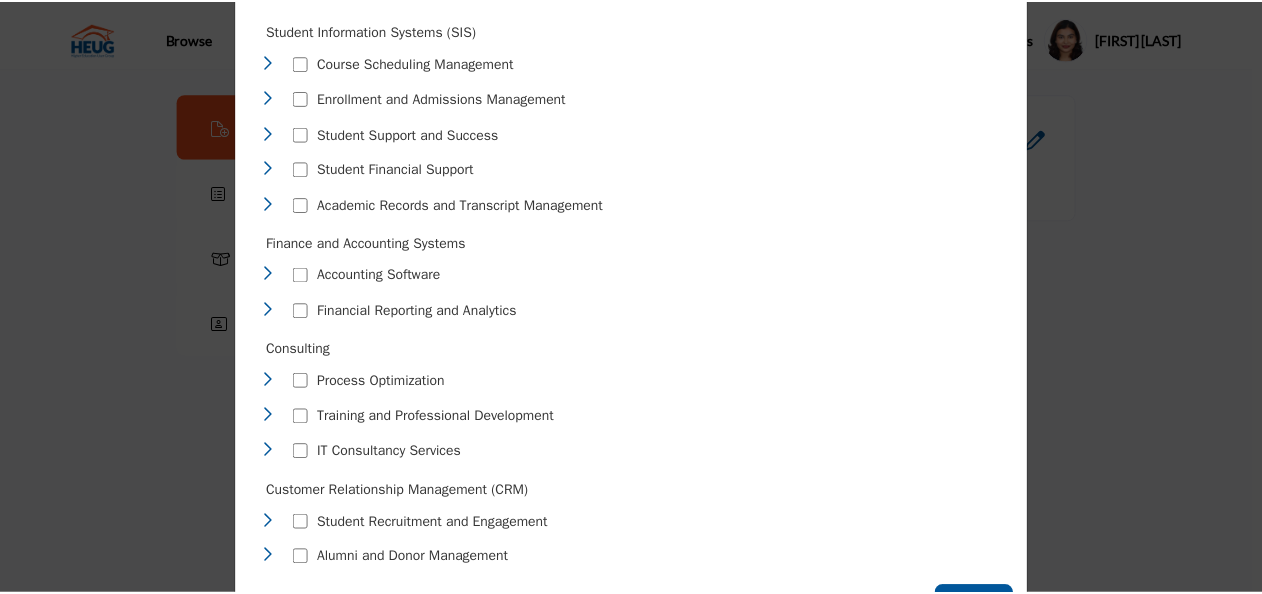 scroll, scrollTop: 1105, scrollLeft: 0, axis: vertical 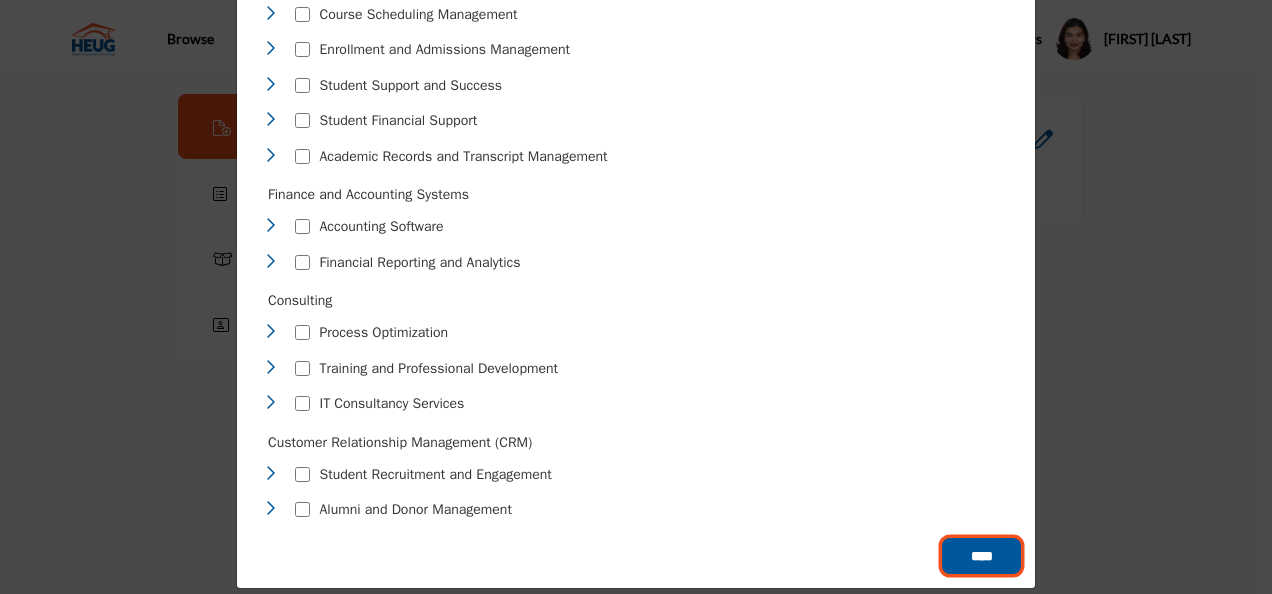 click on "****" at bounding box center (981, 556) 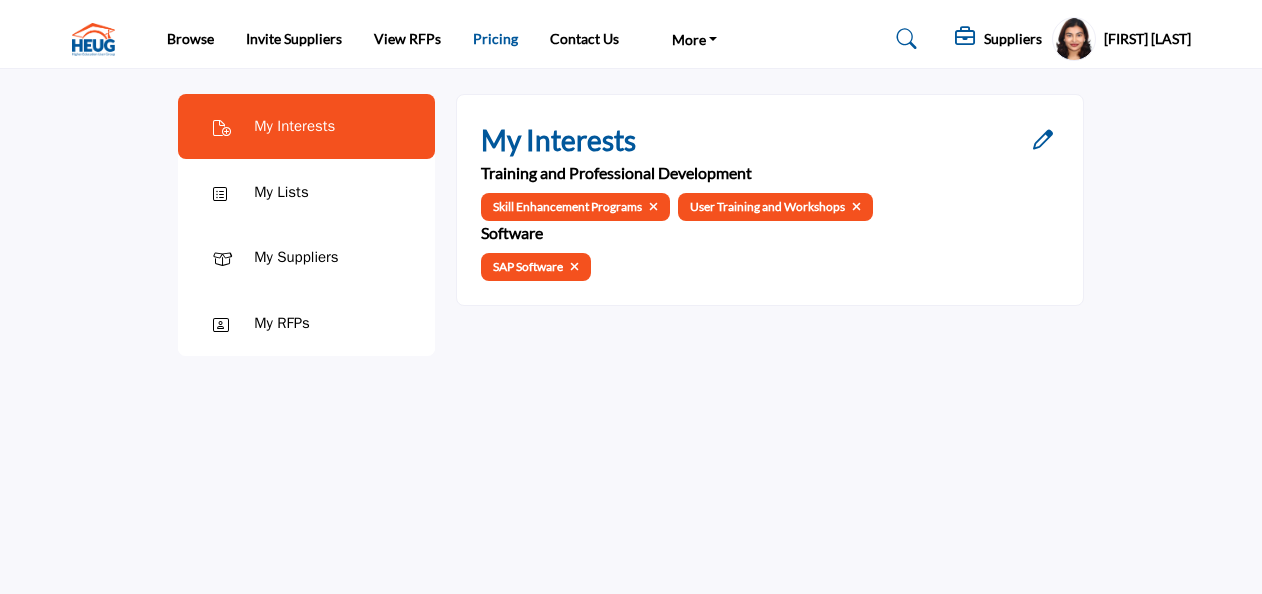click on "Pricing" at bounding box center (495, 38) 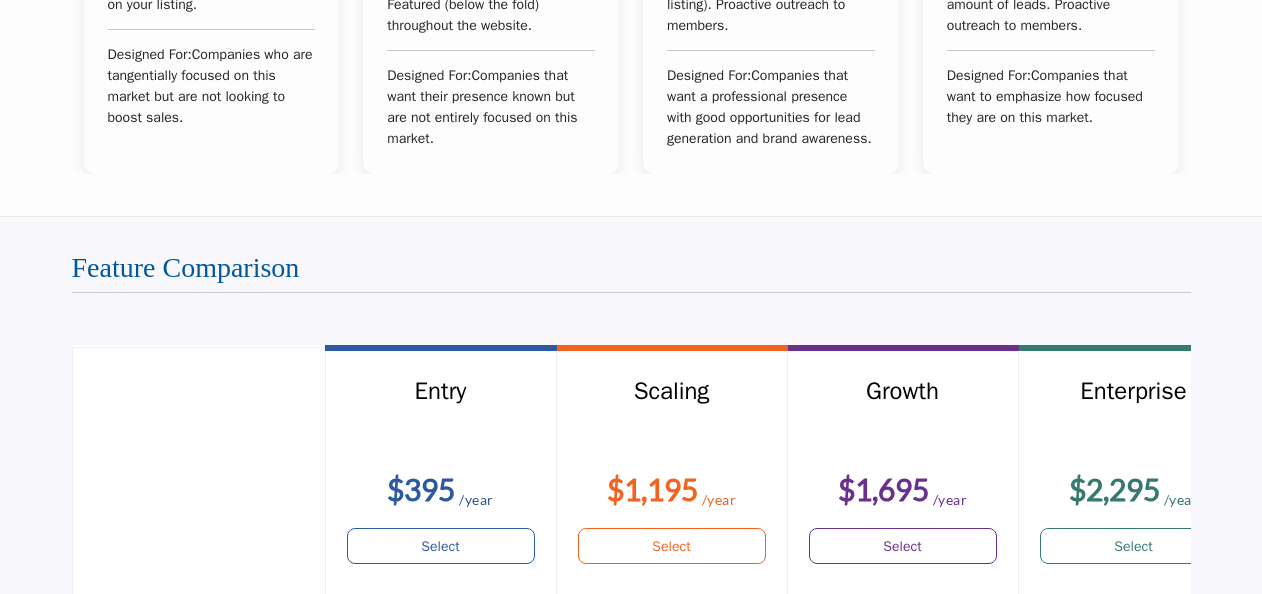 scroll, scrollTop: 1500, scrollLeft: 0, axis: vertical 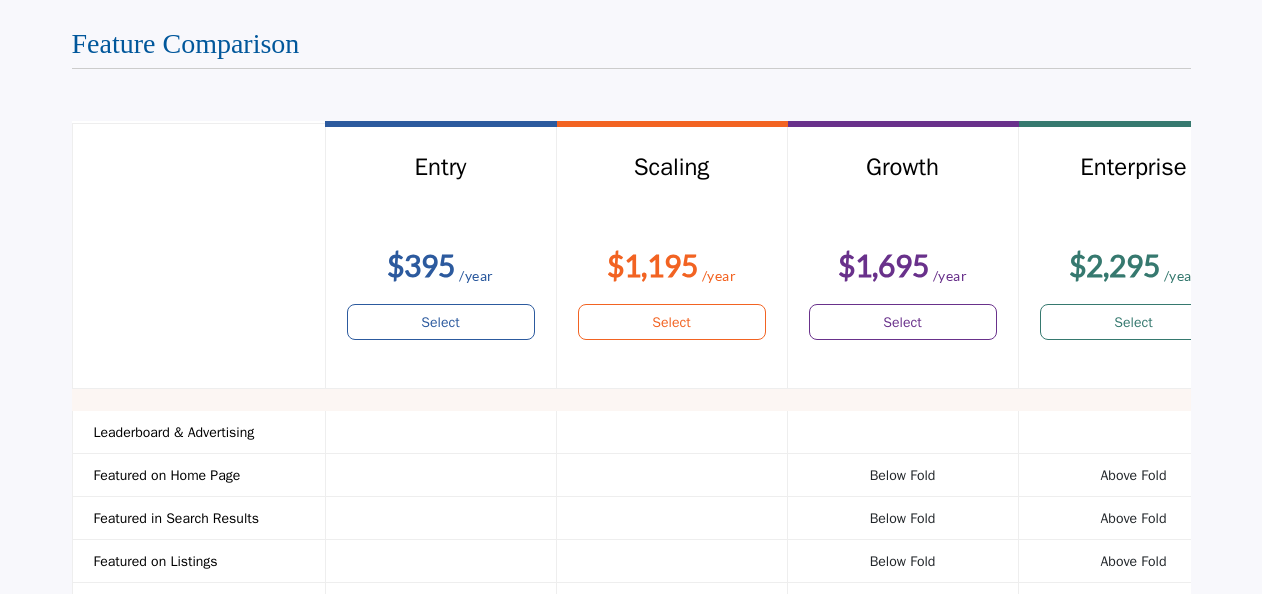 click at bounding box center (199, 253) 